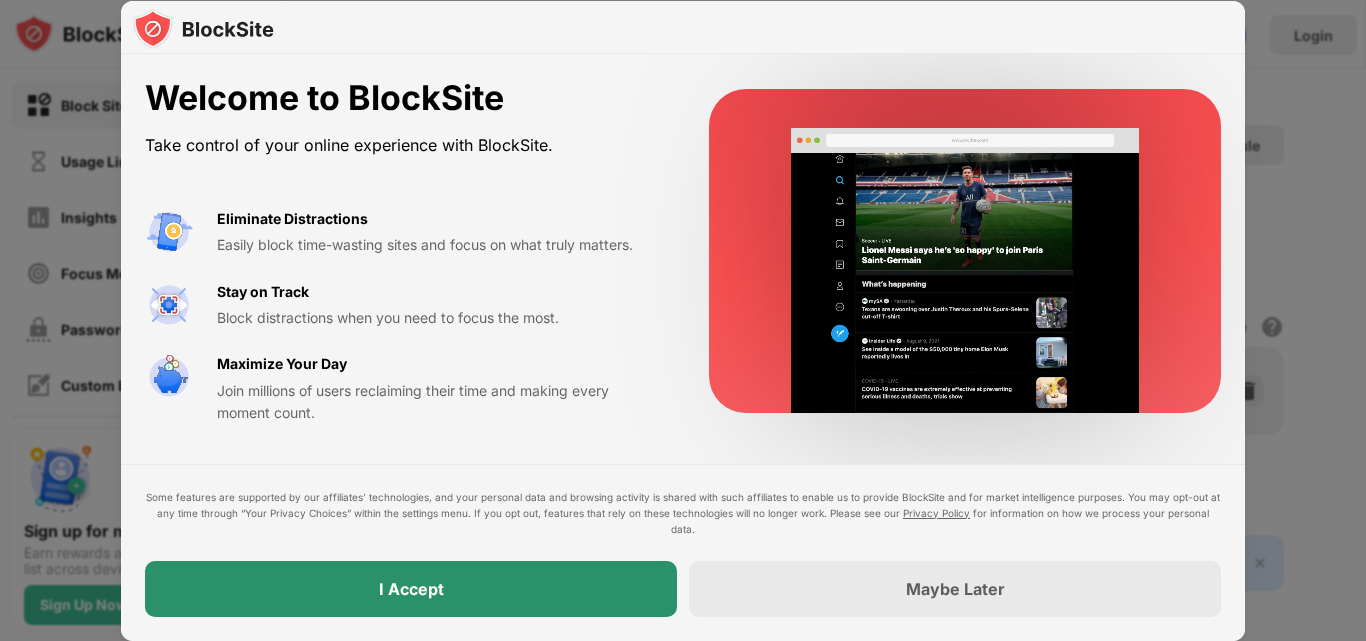 scroll, scrollTop: 0, scrollLeft: 0, axis: both 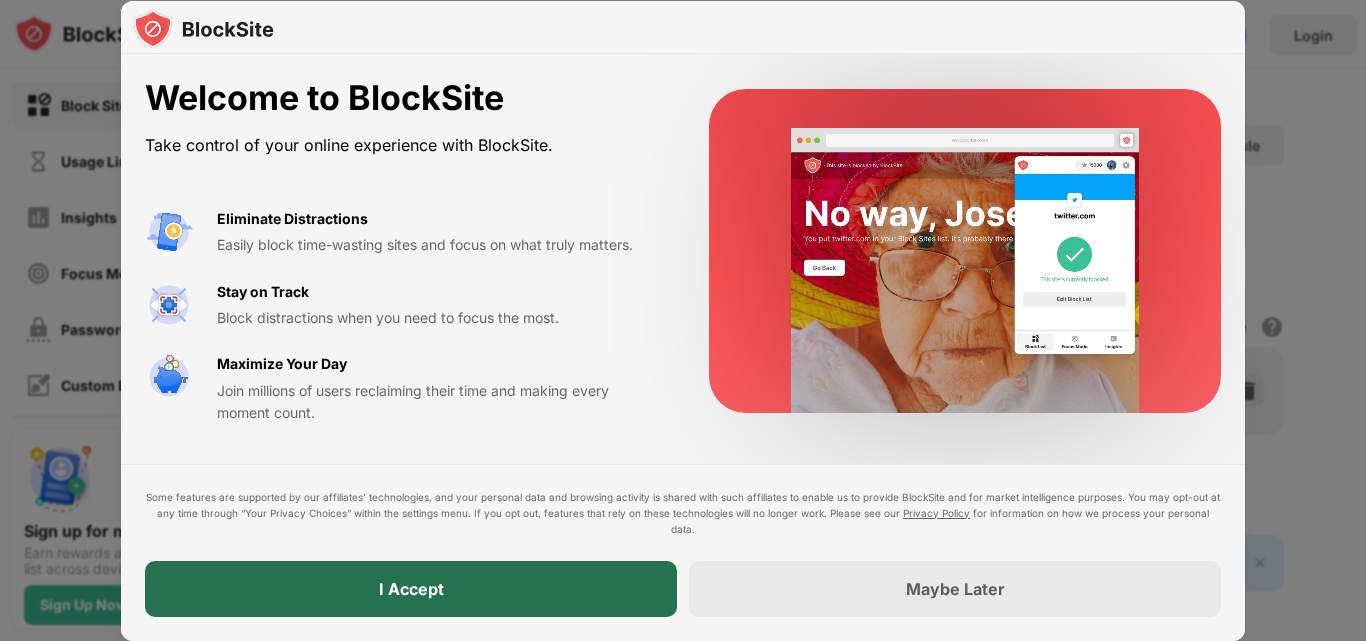 click on "I Accept" at bounding box center (411, 589) 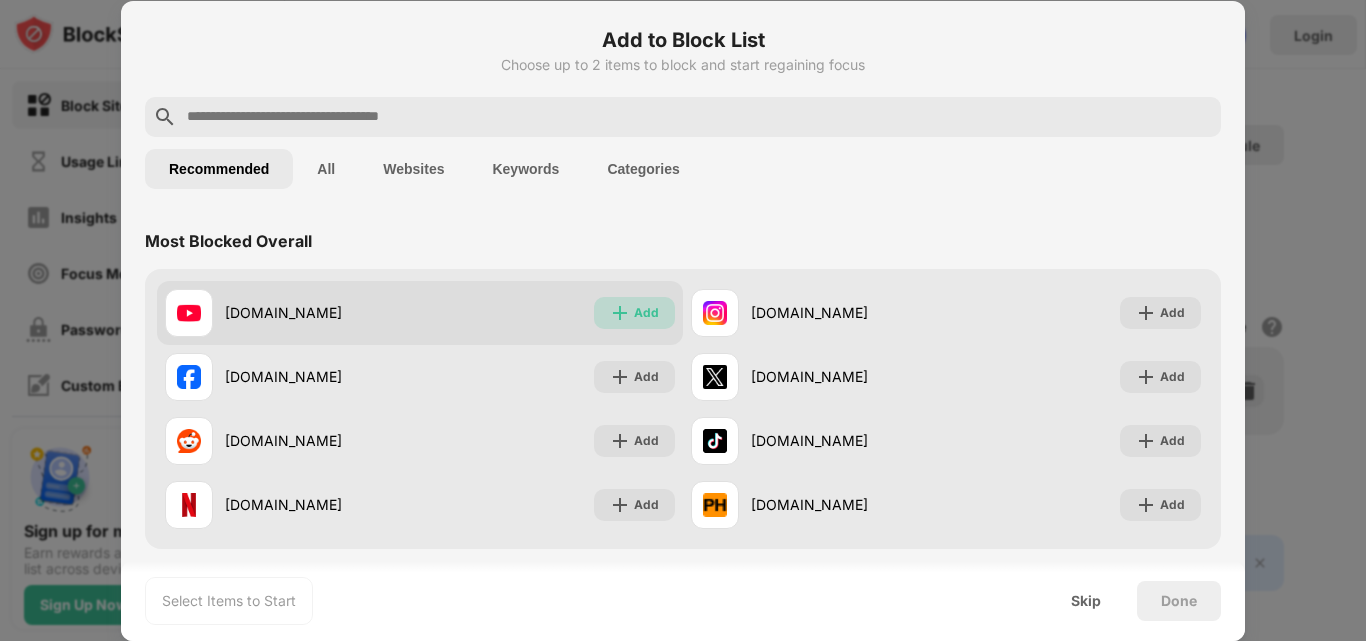 click on "Add" at bounding box center (646, 313) 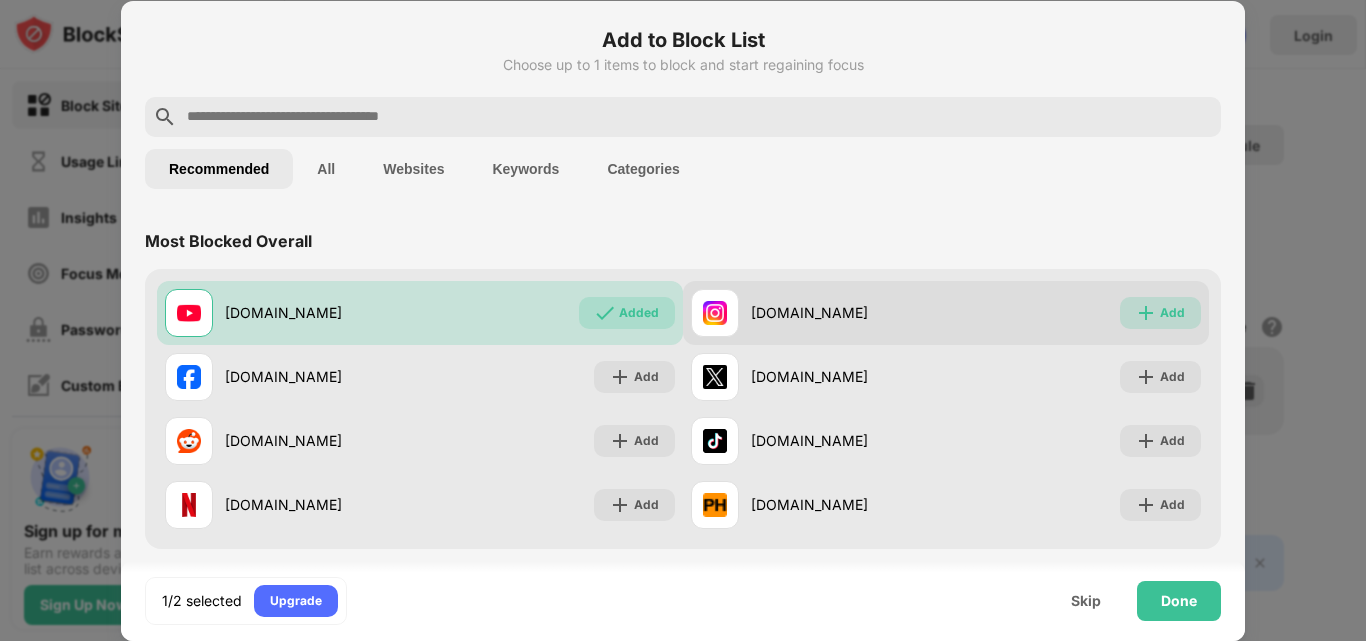 click on "Add" at bounding box center [1172, 313] 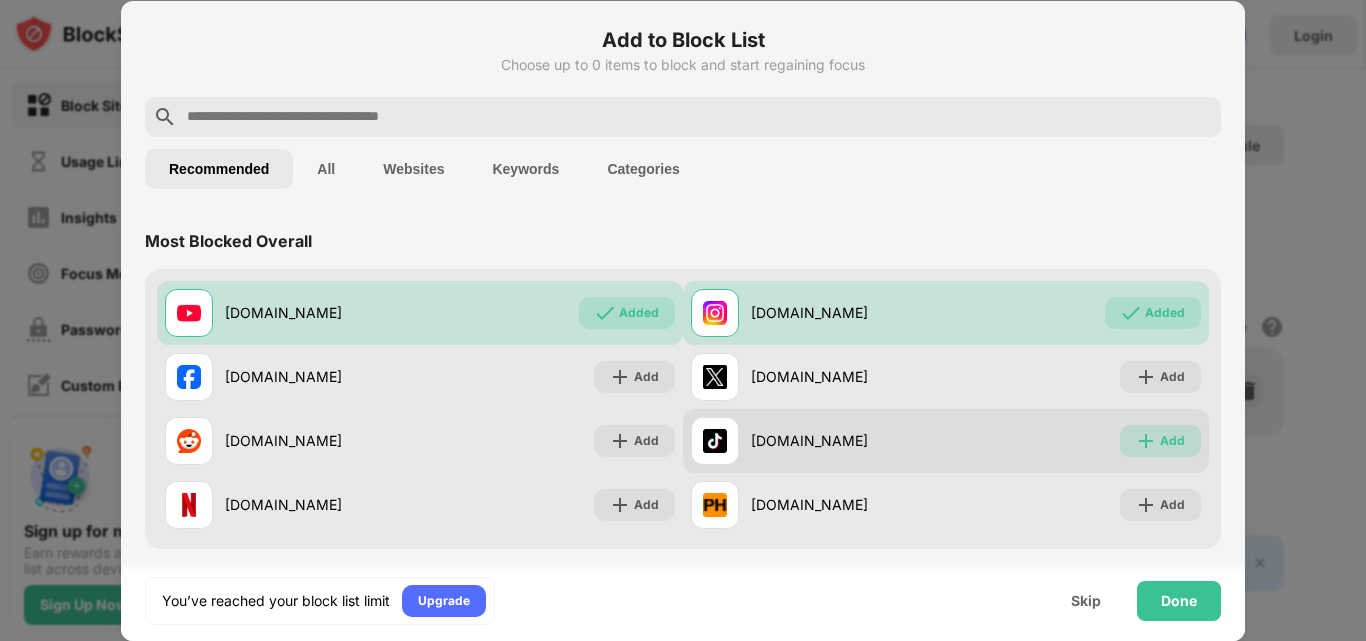 click on "Add" at bounding box center [1160, 441] 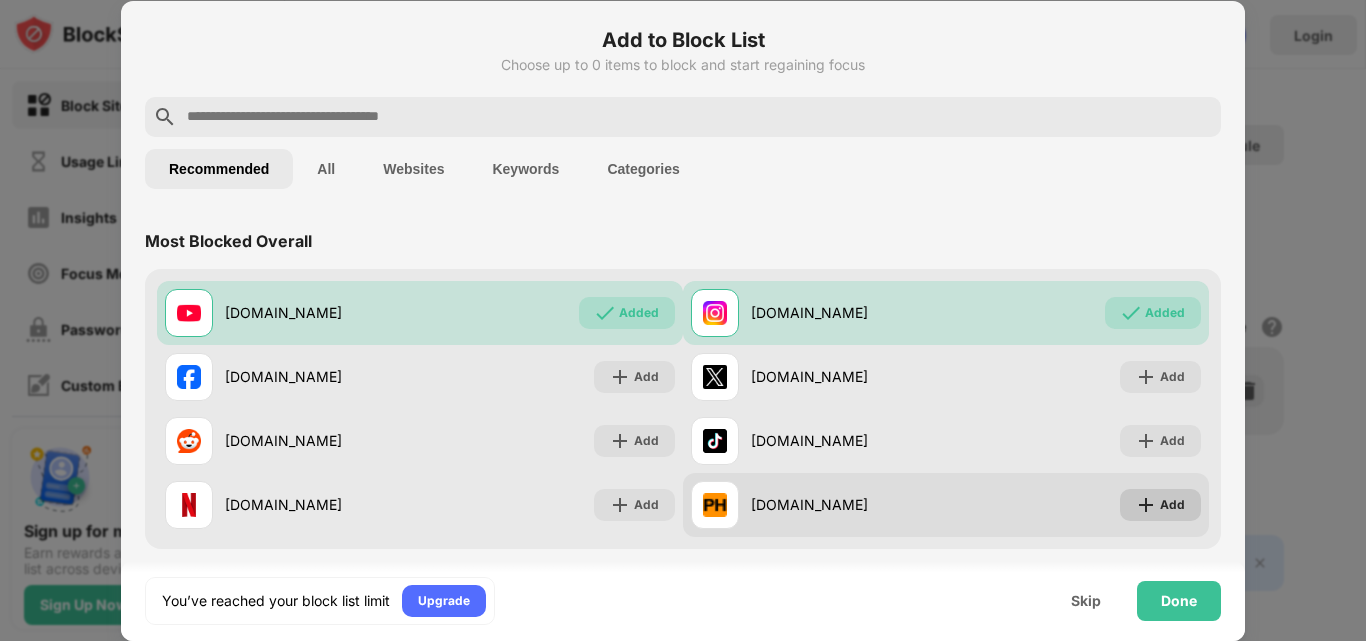 click on "Add" at bounding box center (1160, 505) 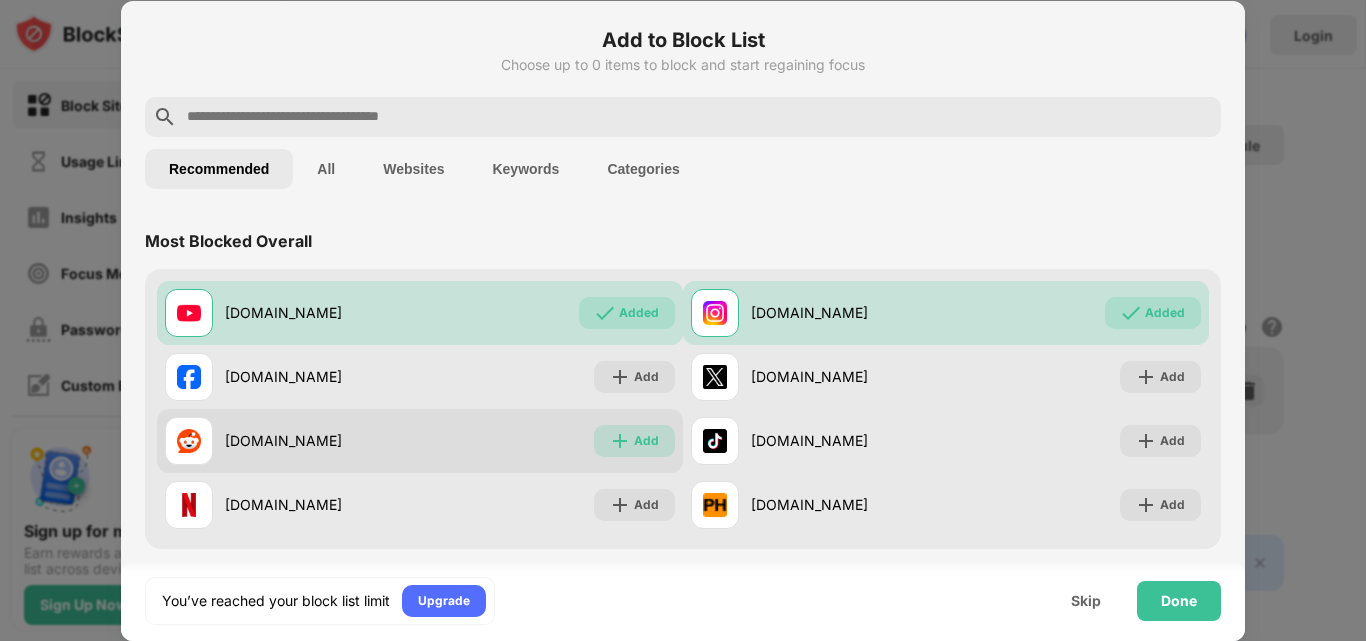 click on "Add" at bounding box center (646, 441) 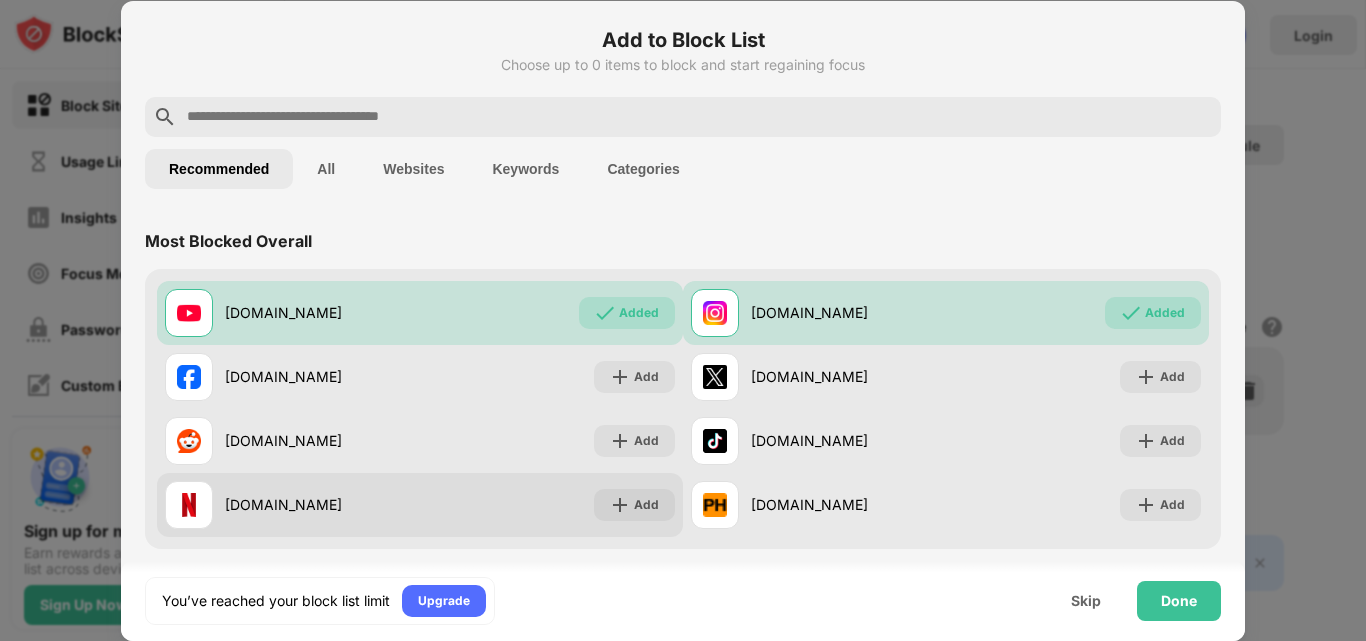 click on "[DOMAIN_NAME] Add" at bounding box center (420, 505) 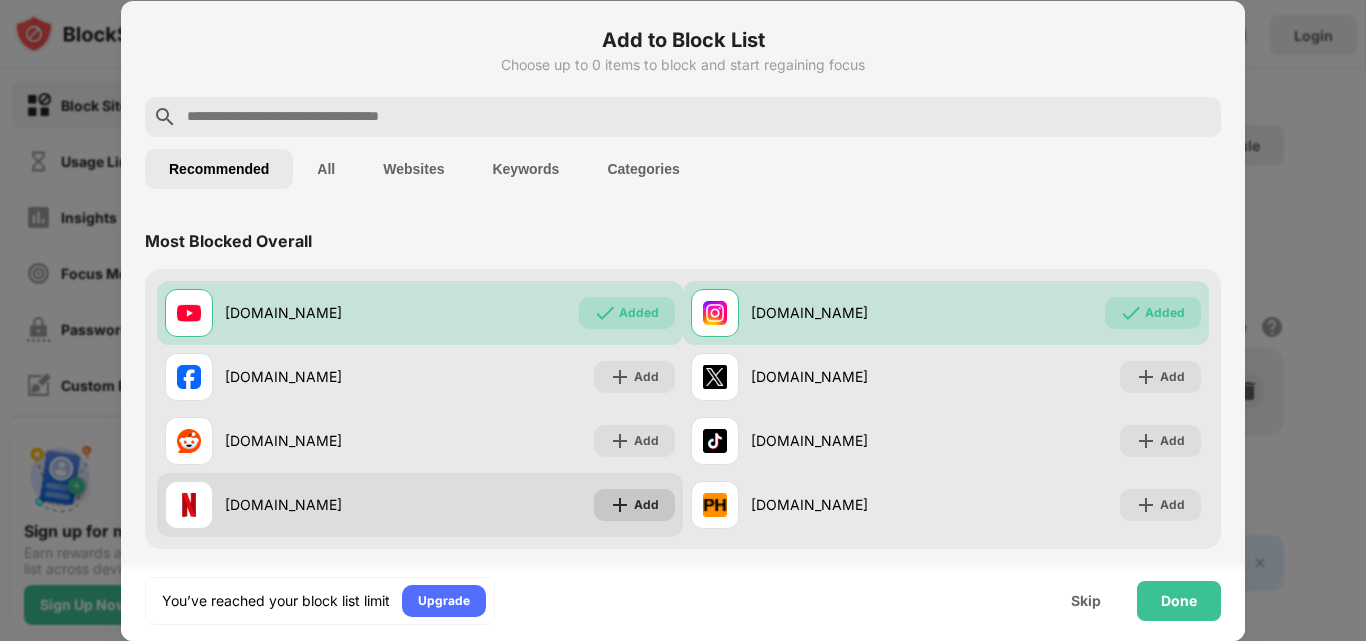 click on "Add" at bounding box center (646, 505) 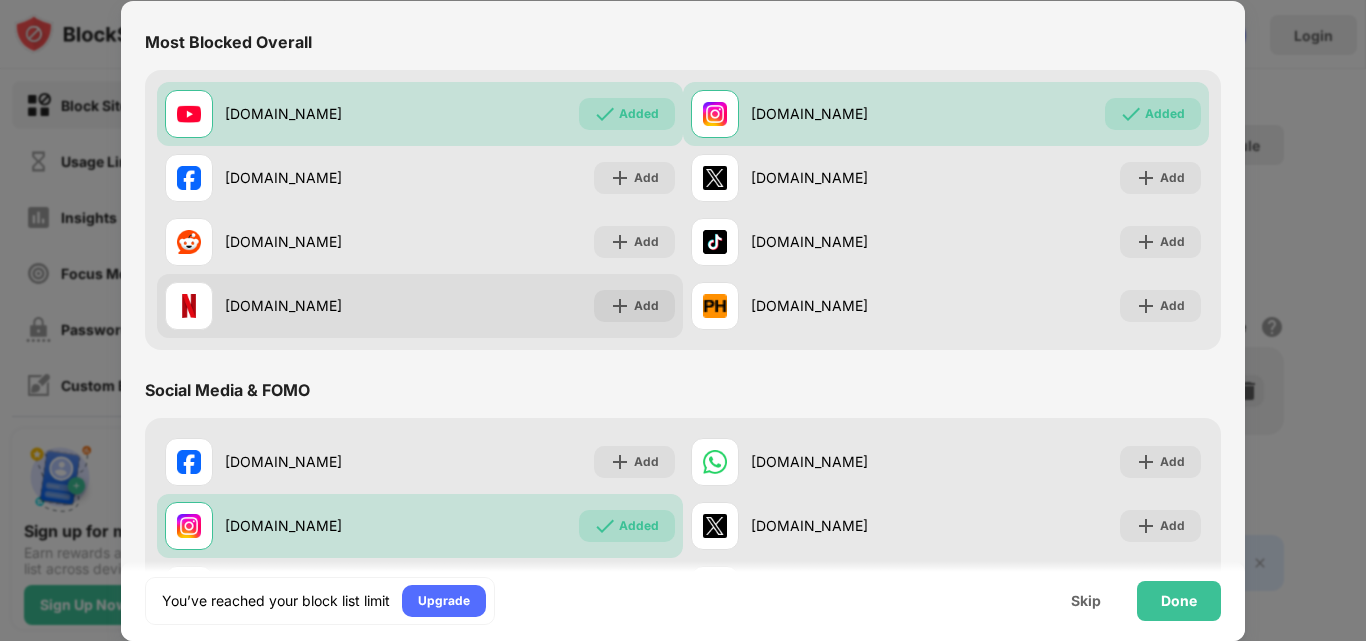 scroll, scrollTop: 200, scrollLeft: 0, axis: vertical 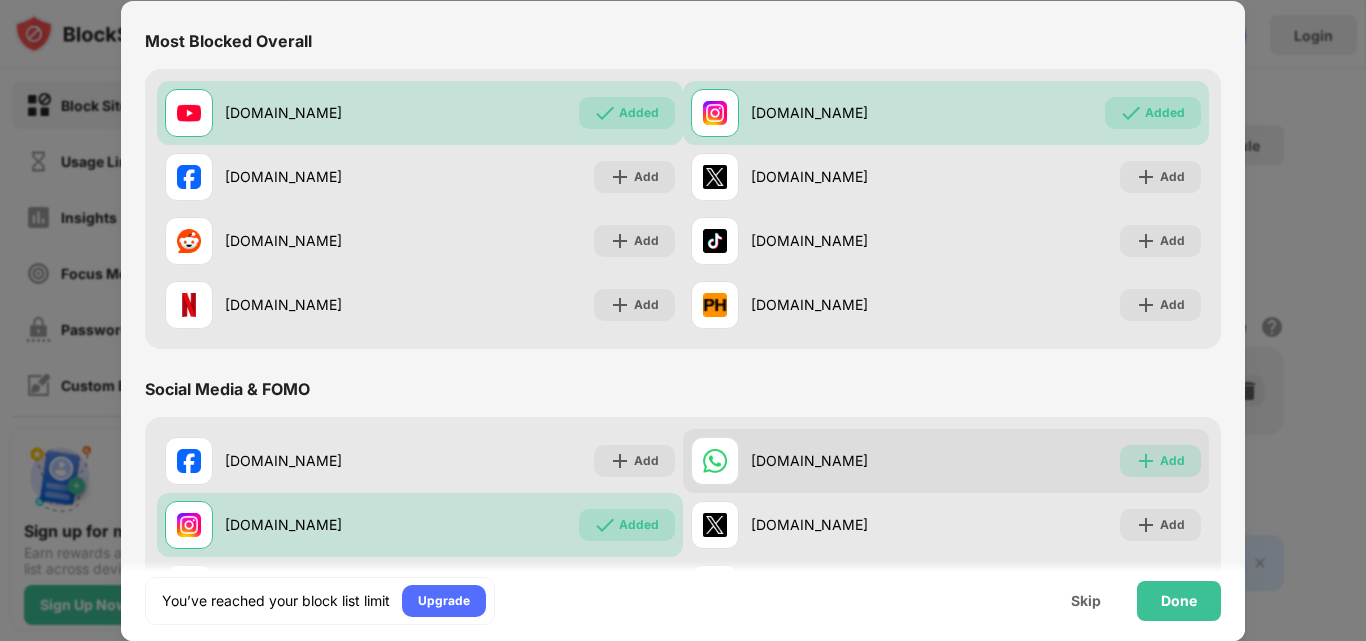 click on "Add" at bounding box center [1172, 461] 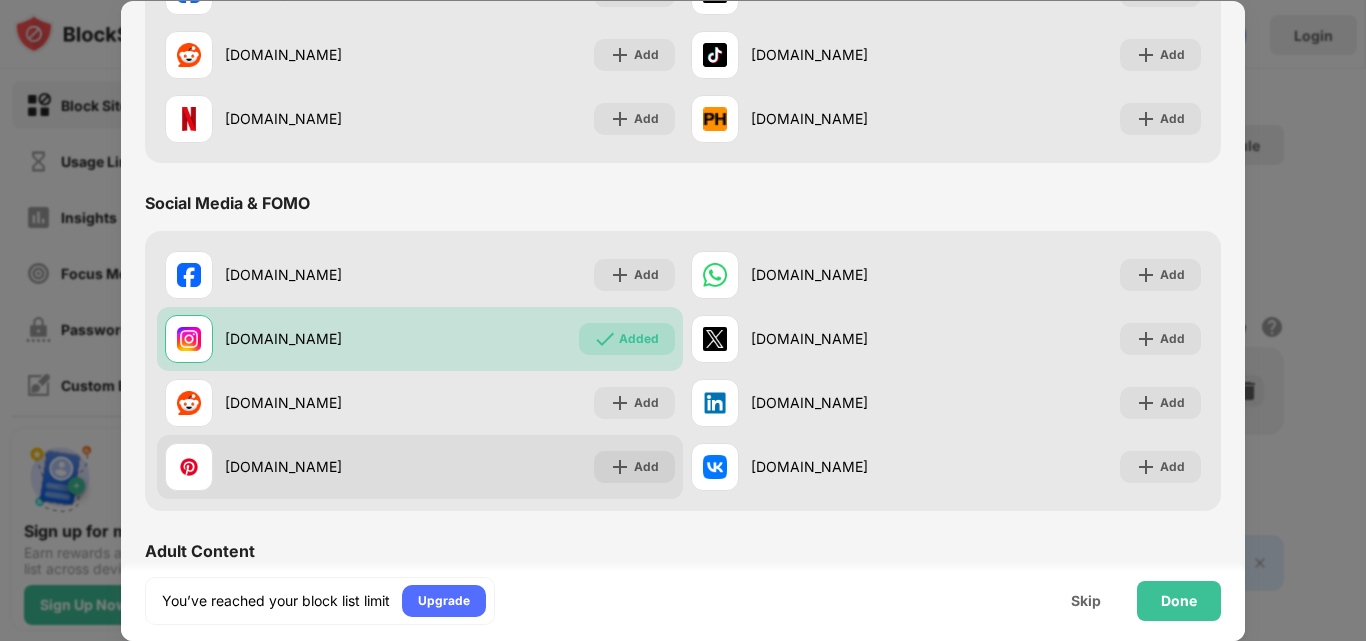 scroll, scrollTop: 400, scrollLeft: 0, axis: vertical 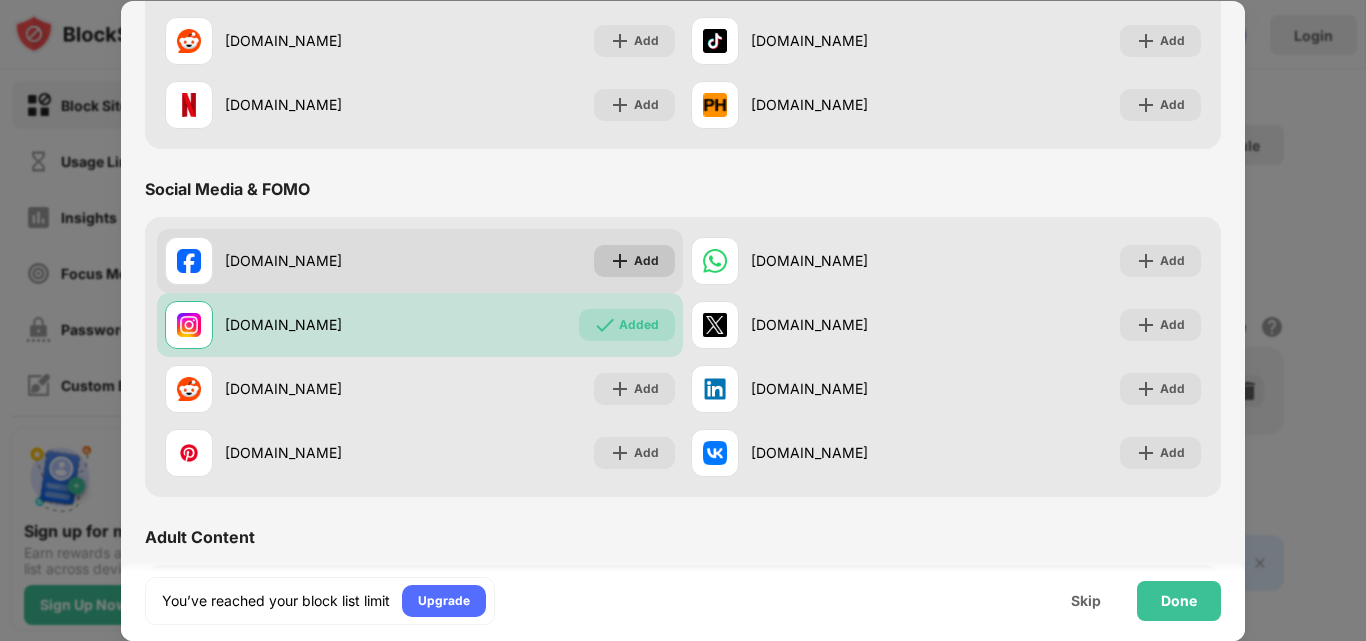 click on "Add" at bounding box center (646, 261) 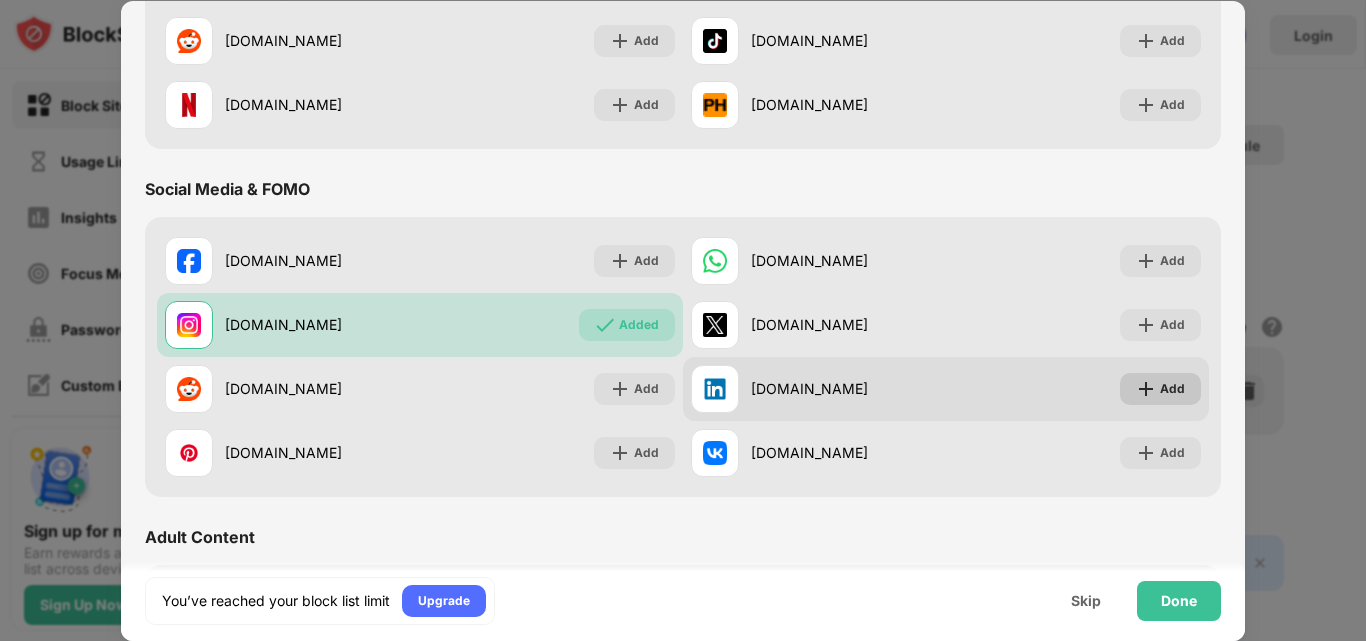 click on "Add" at bounding box center [1172, 389] 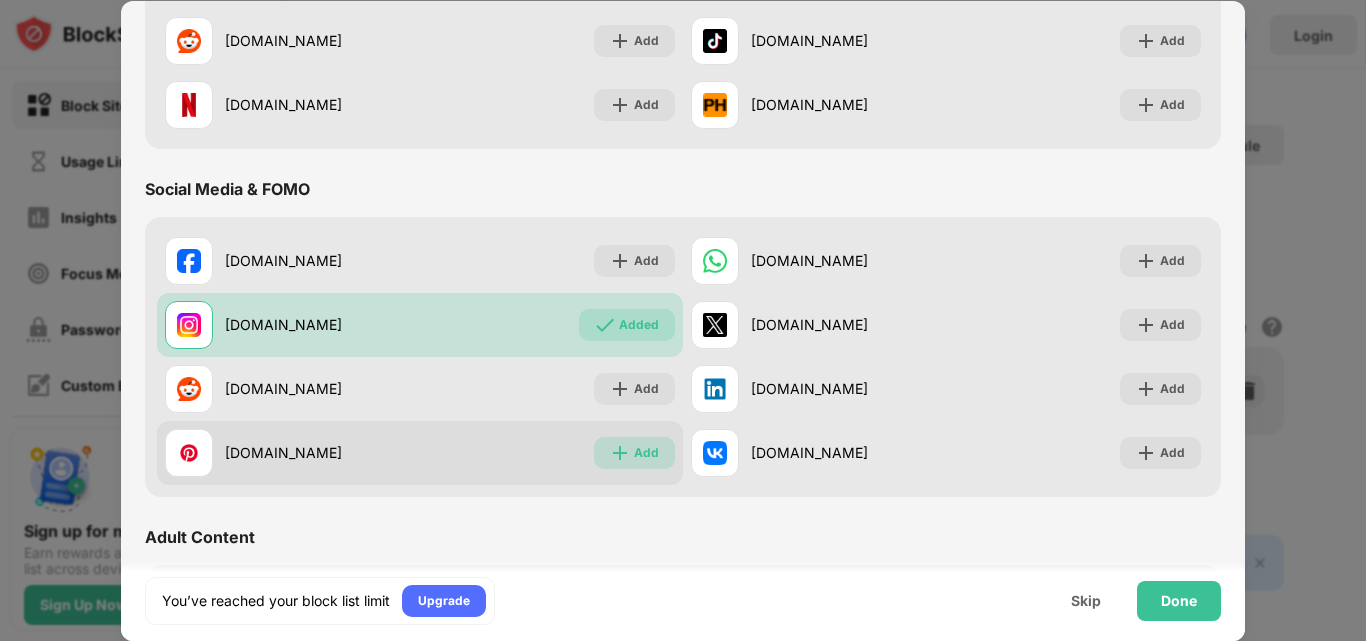 click on "Add" at bounding box center [646, 453] 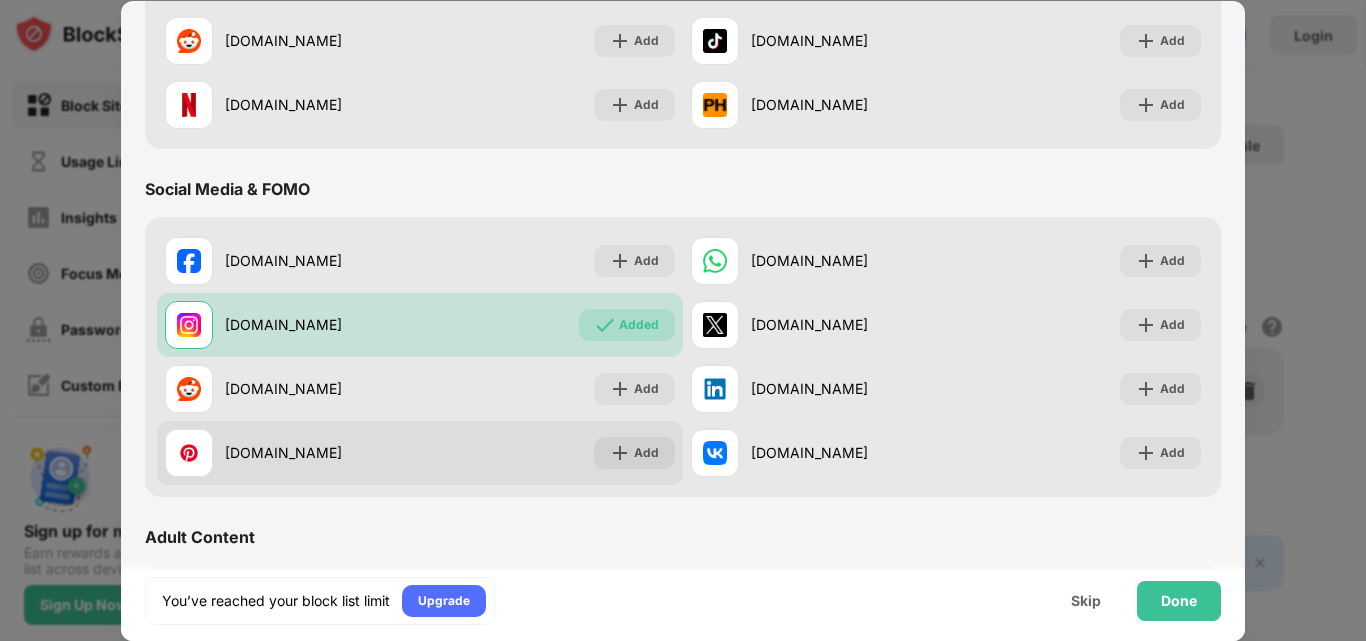 scroll, scrollTop: 700, scrollLeft: 0, axis: vertical 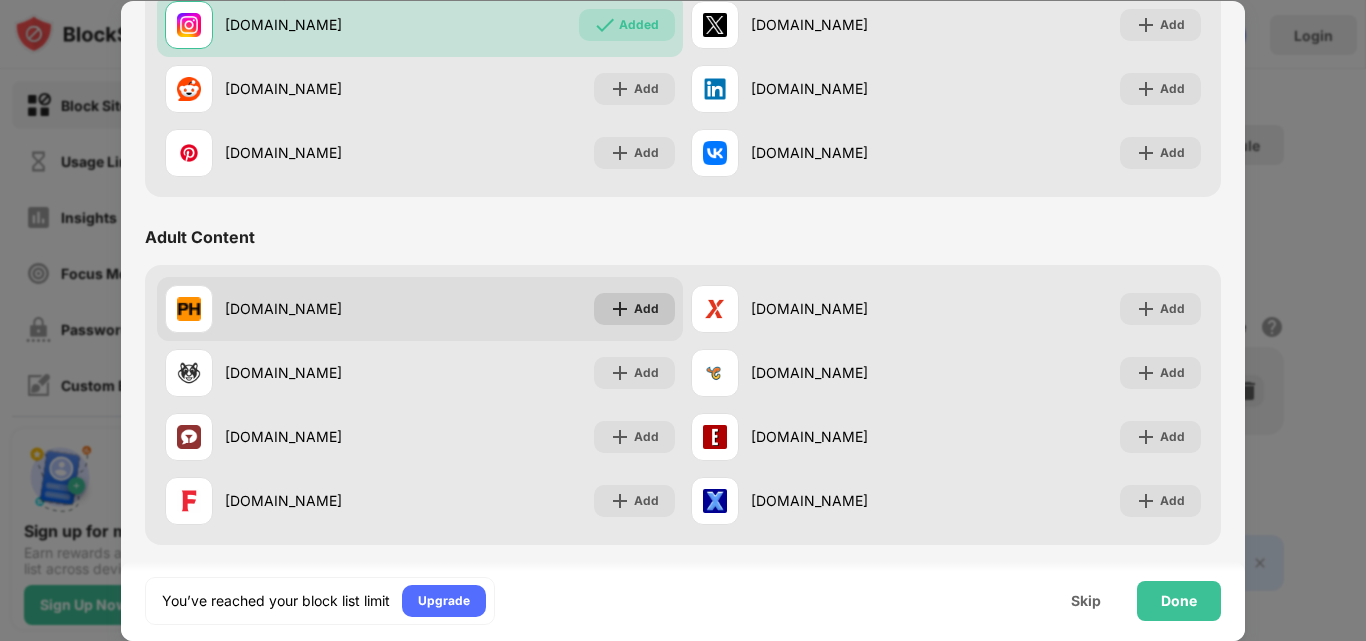click on "Add" at bounding box center (646, 309) 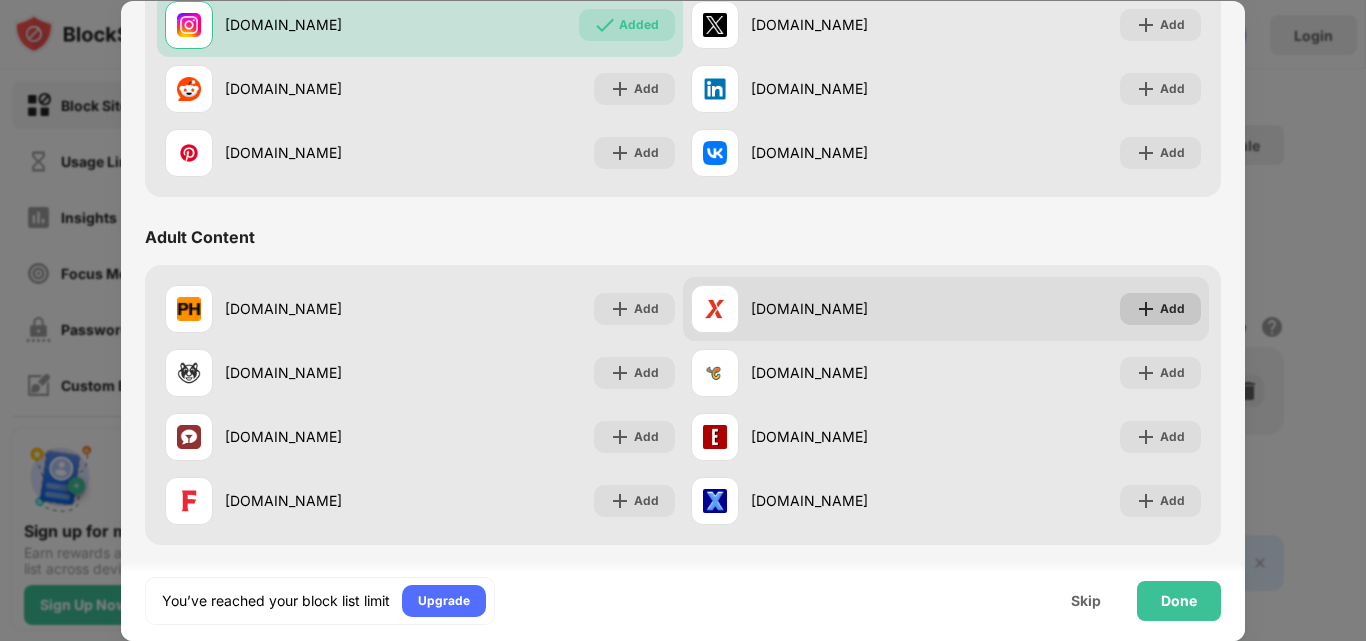 click on "Add" at bounding box center [1172, 309] 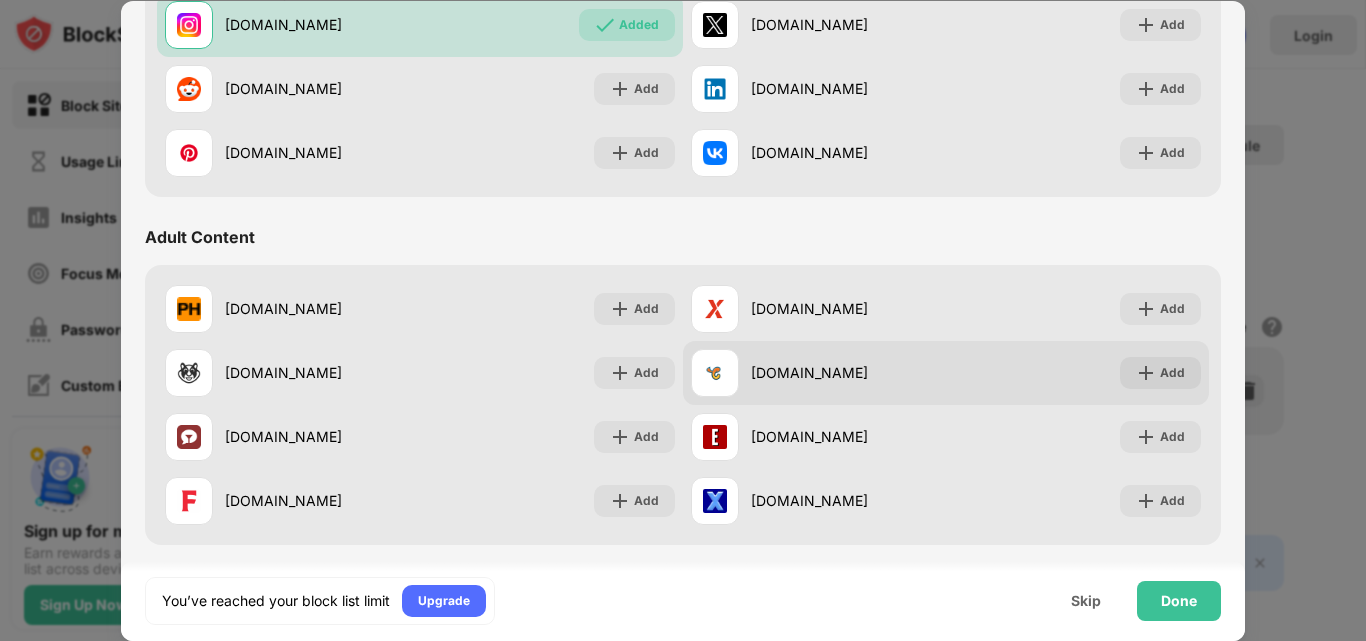 scroll, scrollTop: 800, scrollLeft: 0, axis: vertical 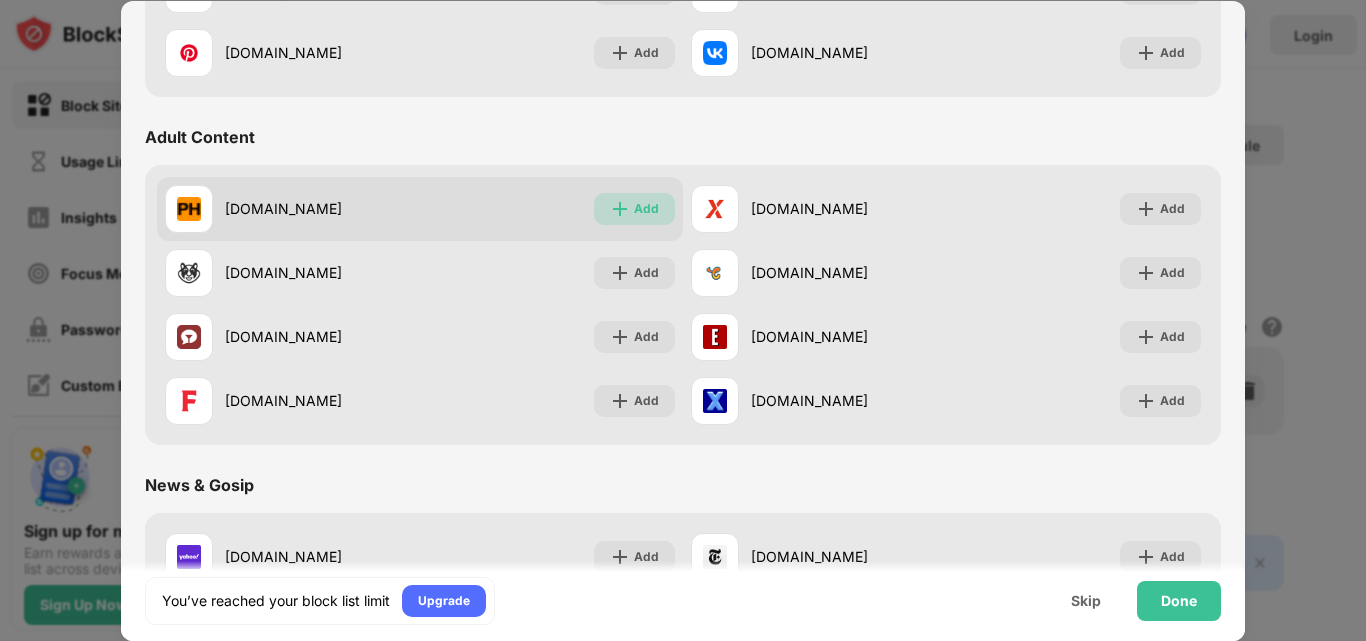 click on "Add" at bounding box center [646, 209] 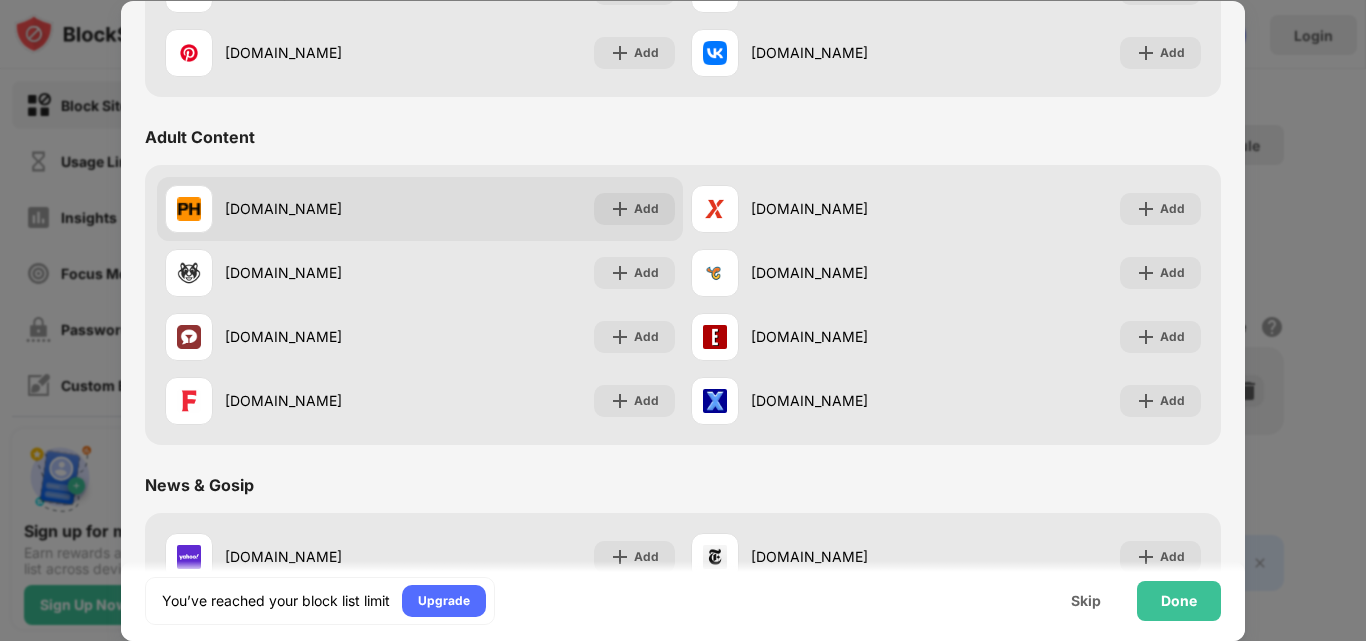 click on "Add" at bounding box center (646, 209) 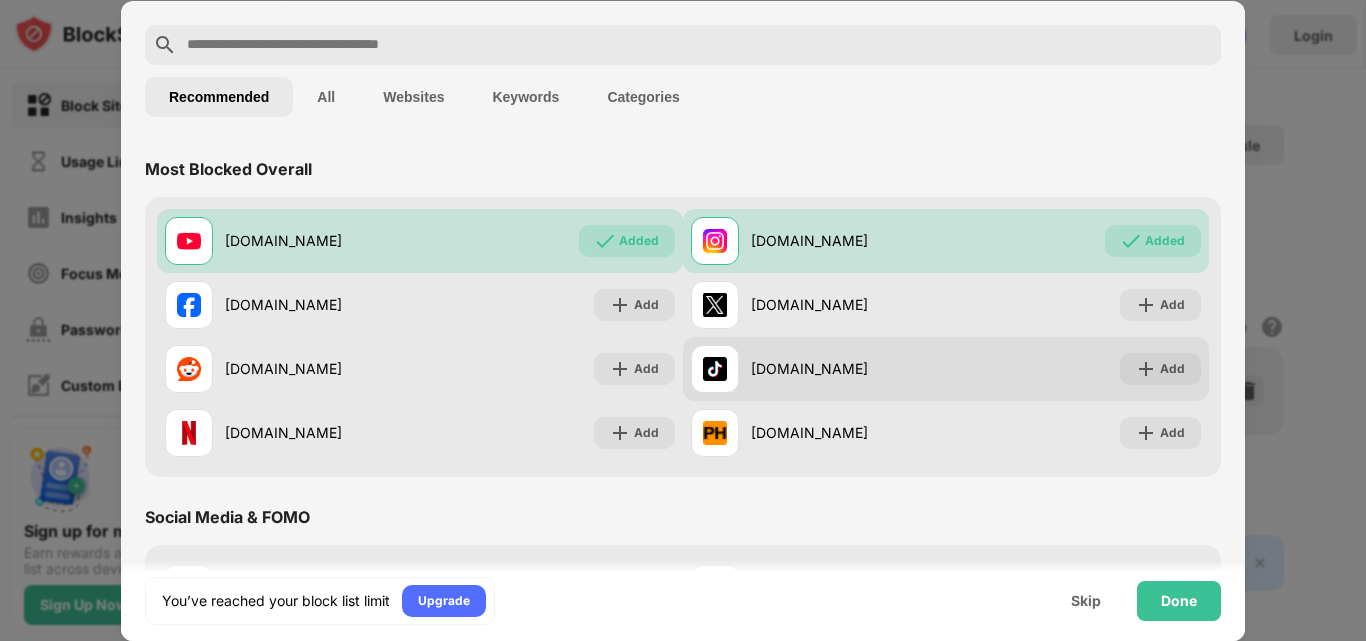 scroll, scrollTop: 0, scrollLeft: 0, axis: both 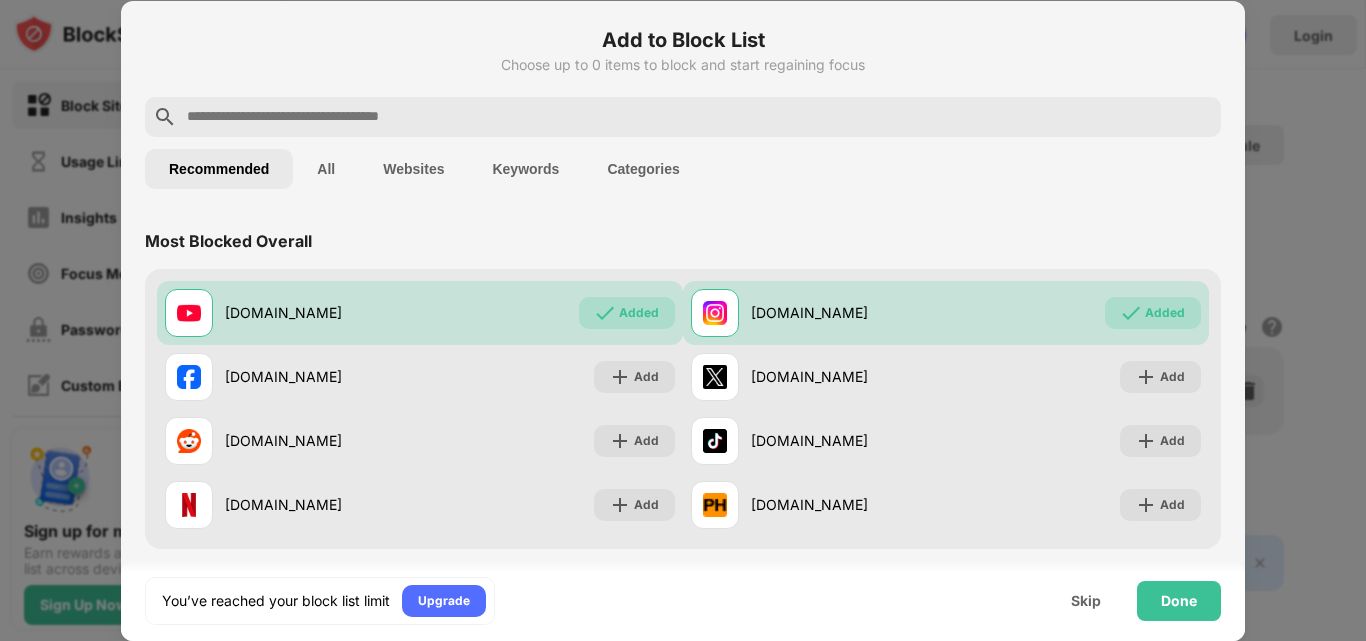 click on "Websites" at bounding box center (413, 169) 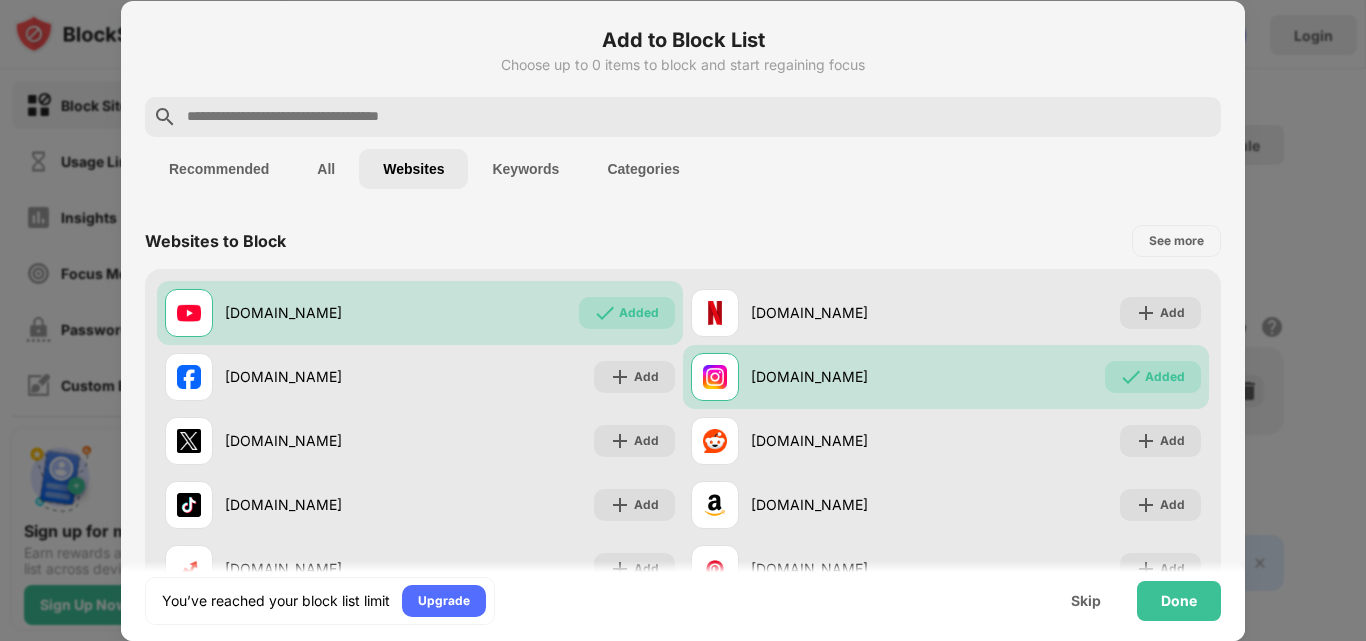 click at bounding box center (699, 117) 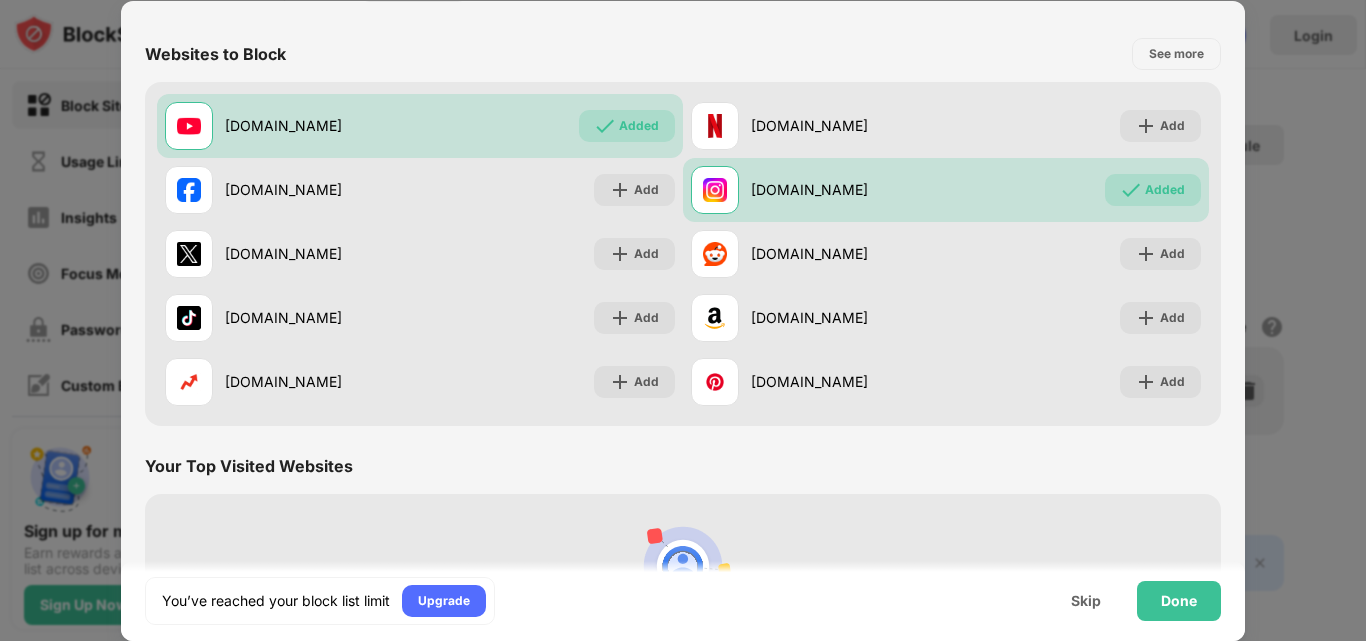 scroll, scrollTop: 200, scrollLeft: 0, axis: vertical 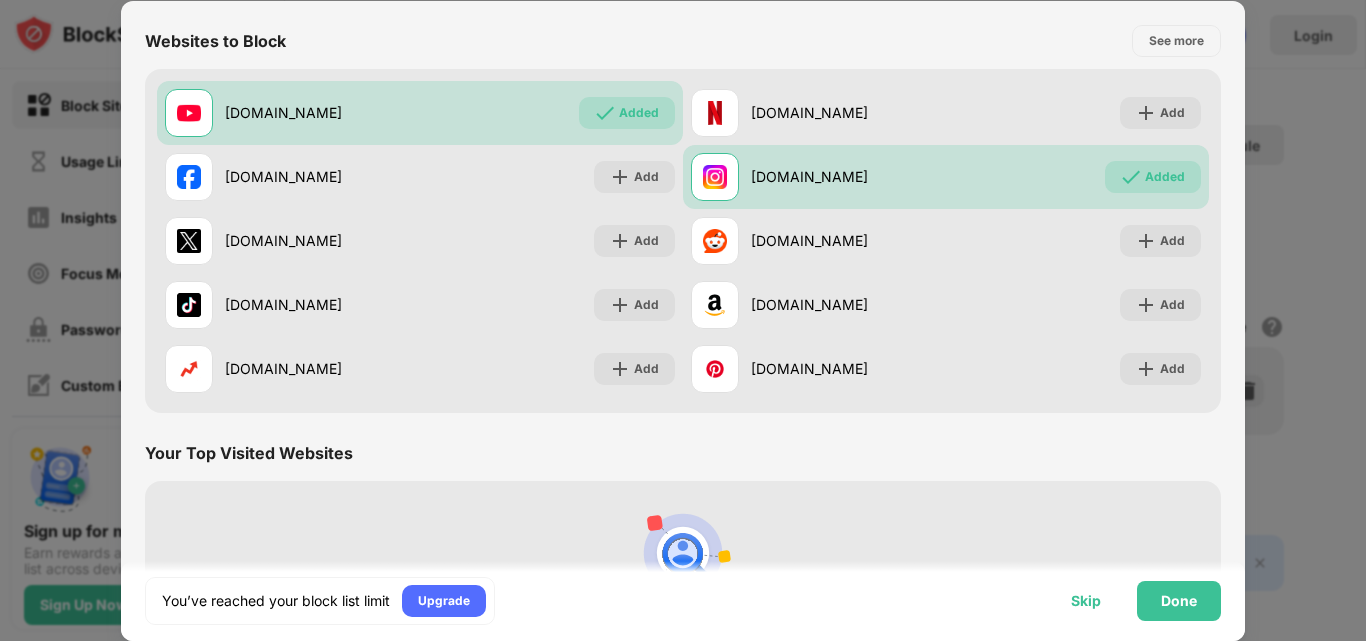 click on "Skip" at bounding box center (1086, 601) 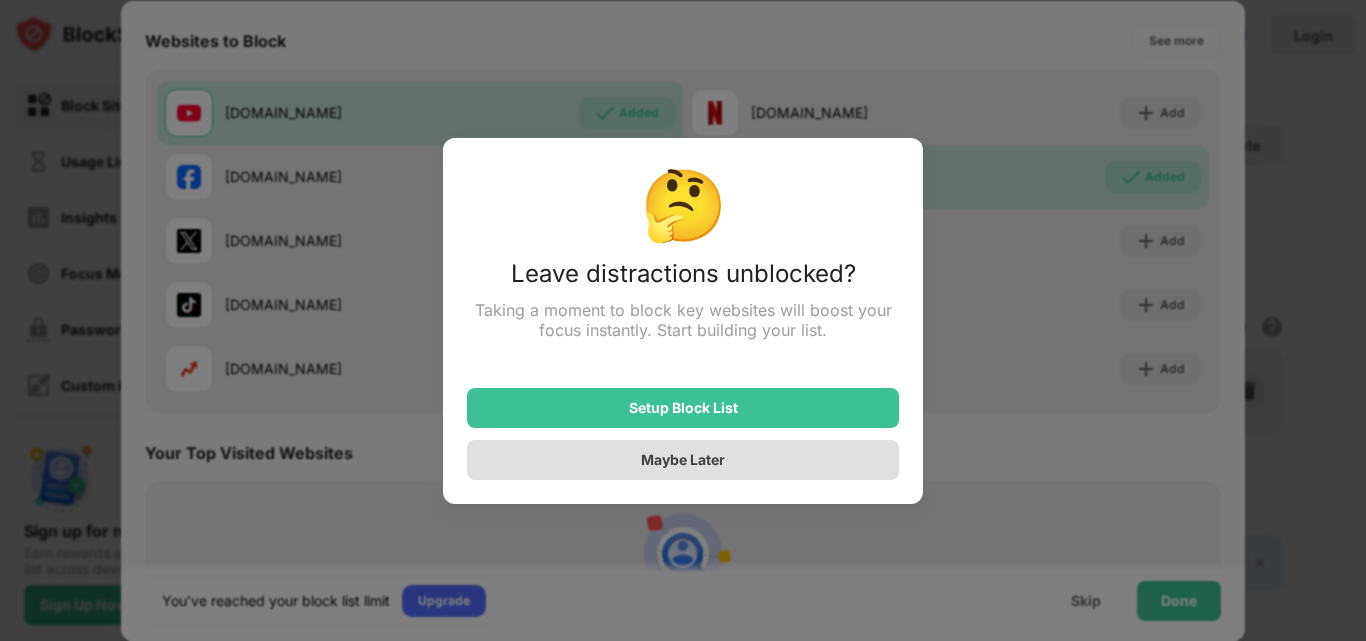 click on "Maybe Later" at bounding box center (683, 459) 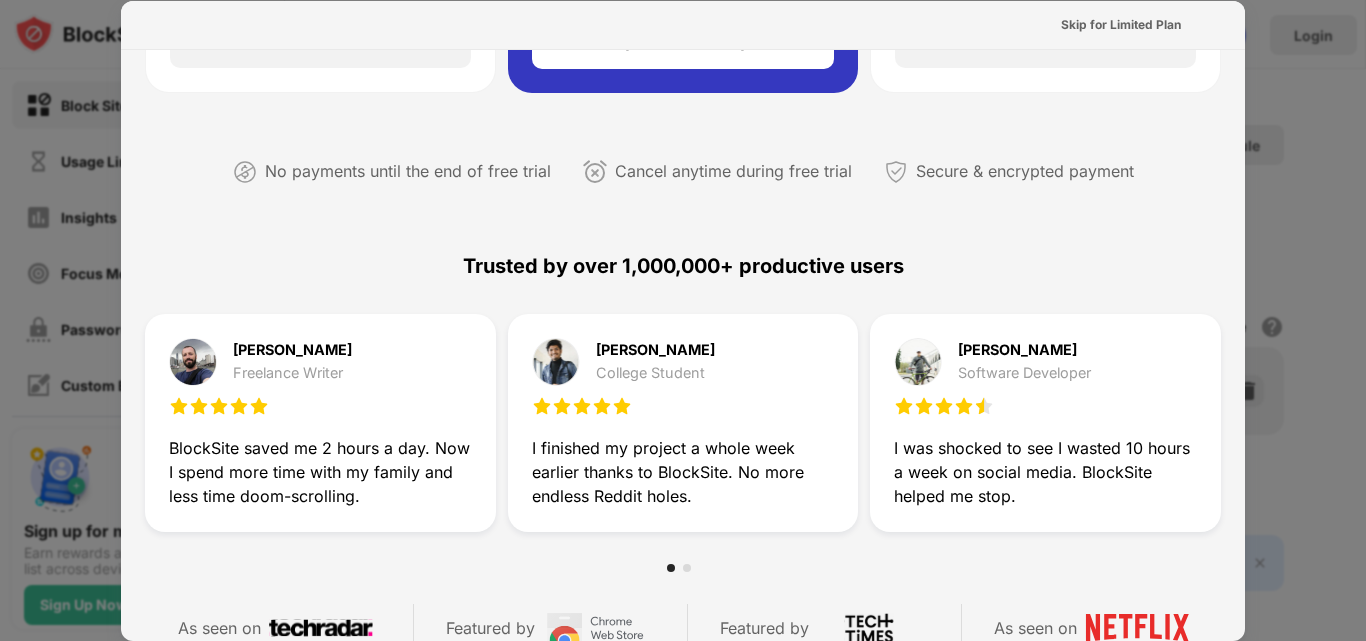 scroll, scrollTop: 0, scrollLeft: 0, axis: both 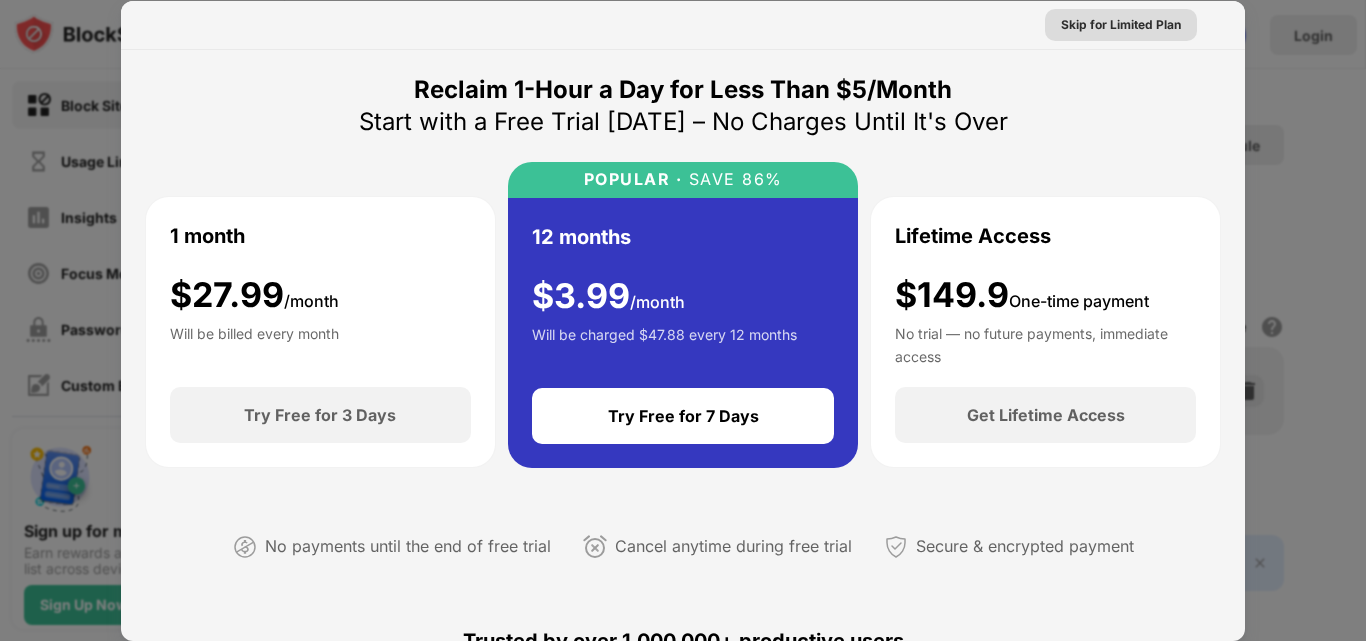 click on "Skip for Limited Plan" at bounding box center (1121, 25) 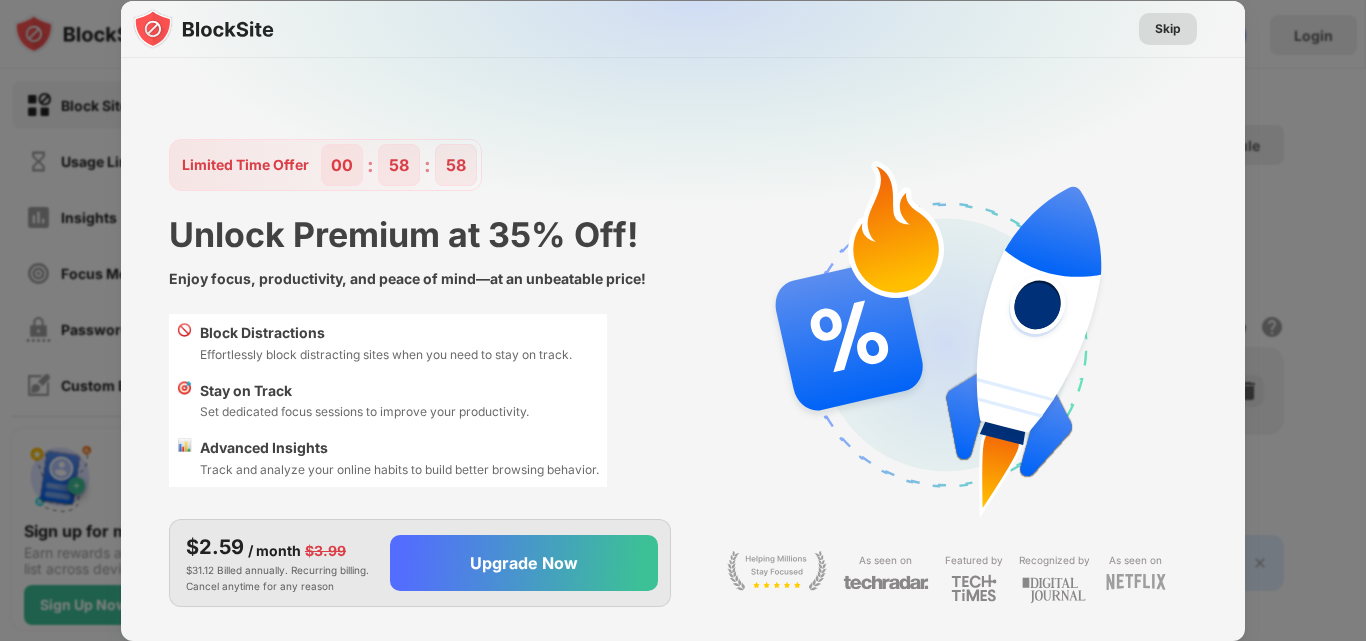 click on "Skip" at bounding box center (1168, 29) 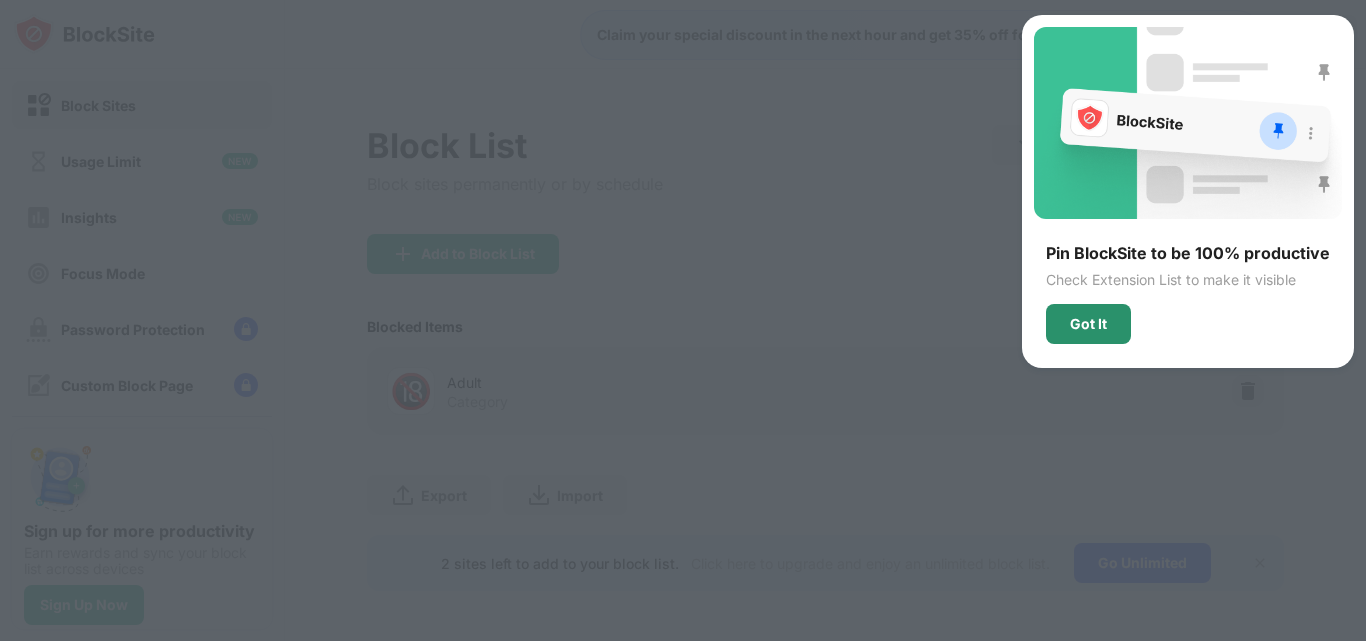 click on "Got It" at bounding box center (1088, 324) 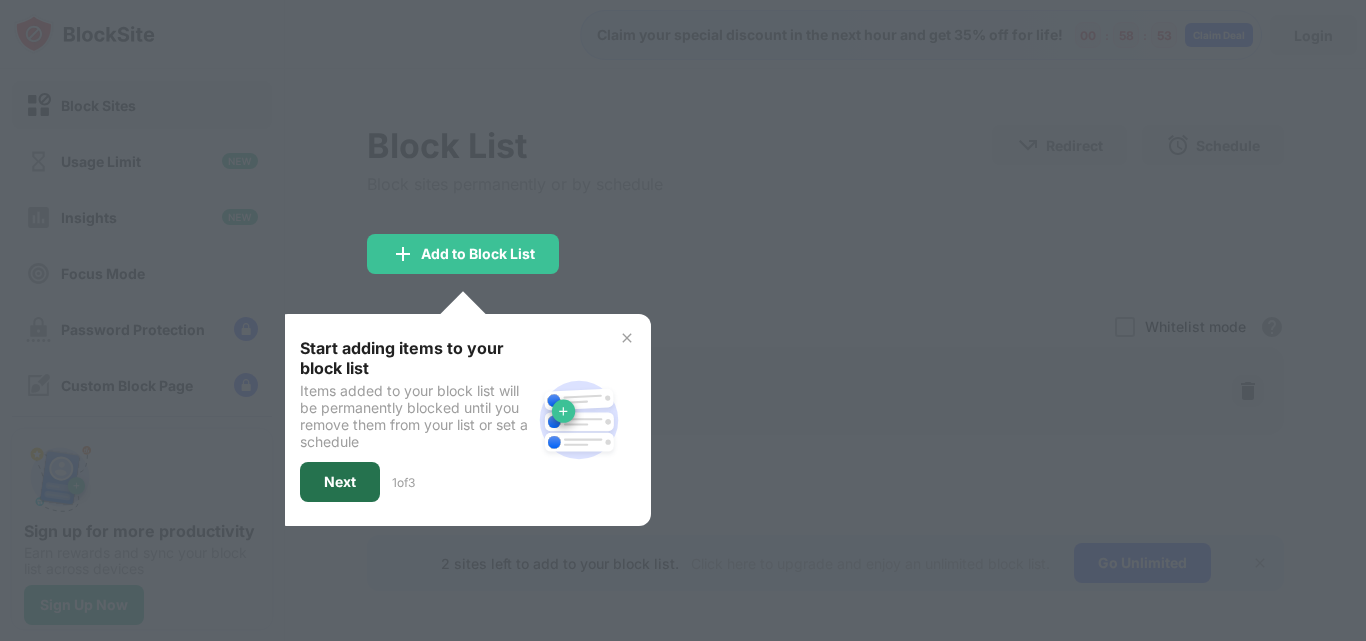 click on "Next" at bounding box center (340, 482) 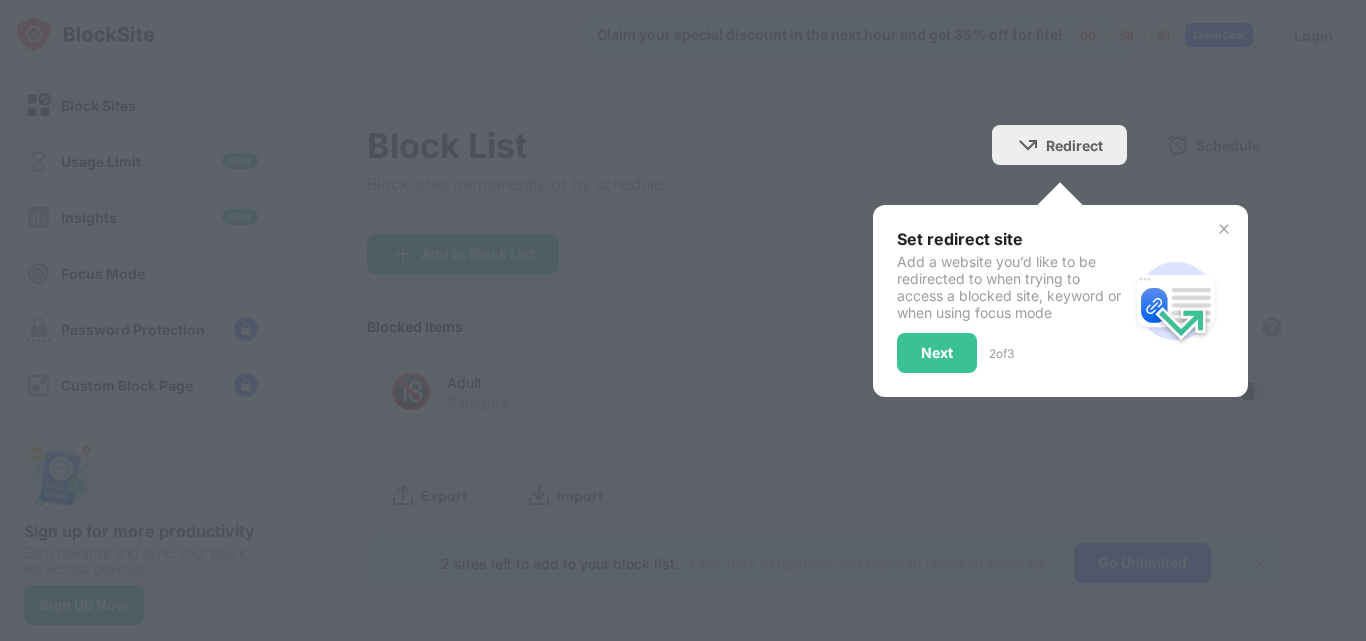 click at bounding box center [1224, 229] 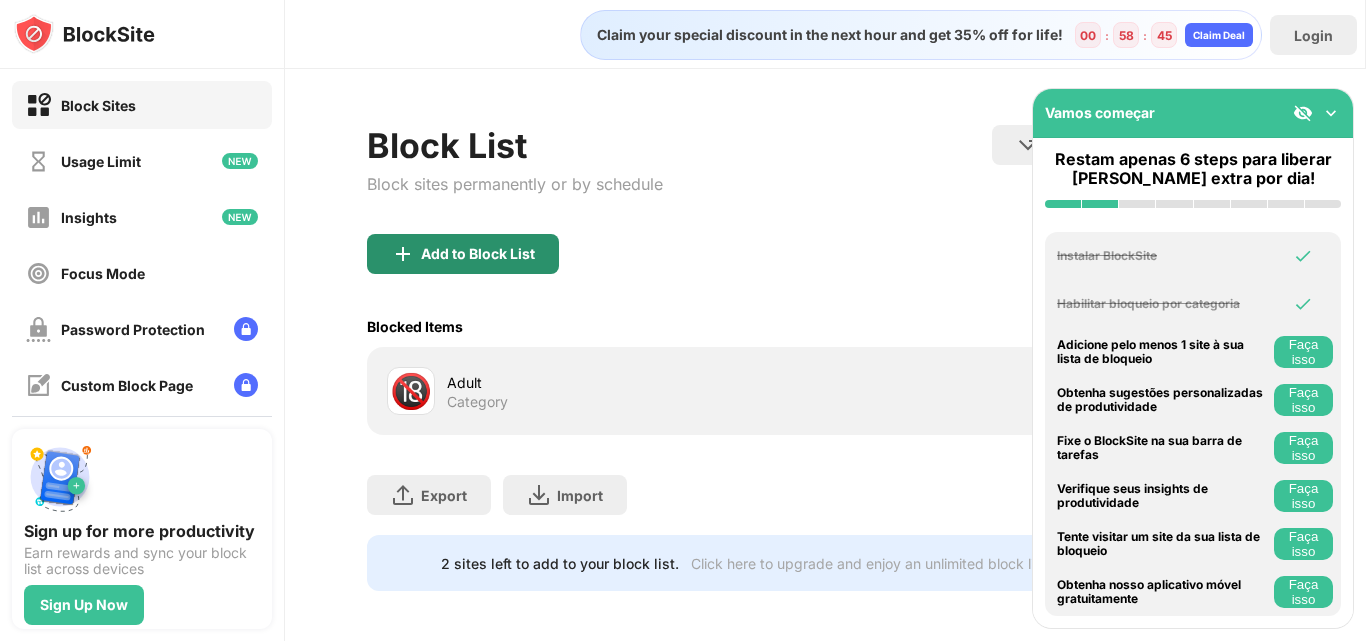 click on "Add to Block List" at bounding box center (478, 254) 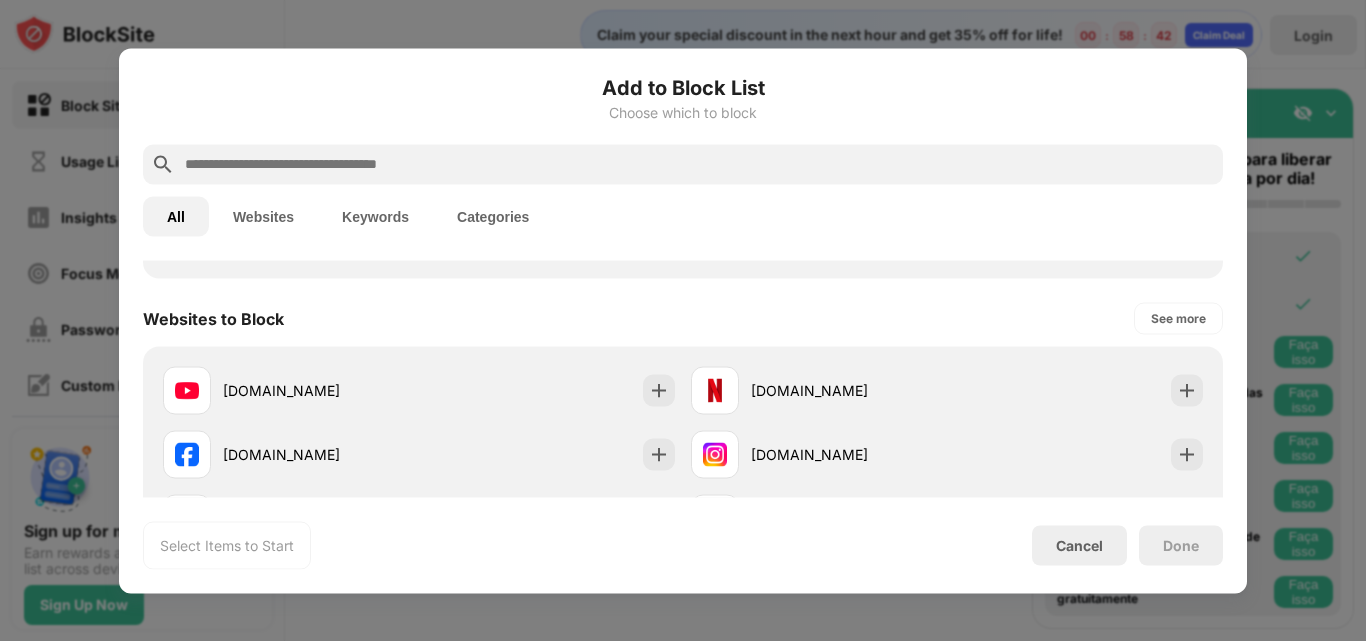 scroll, scrollTop: 300, scrollLeft: 0, axis: vertical 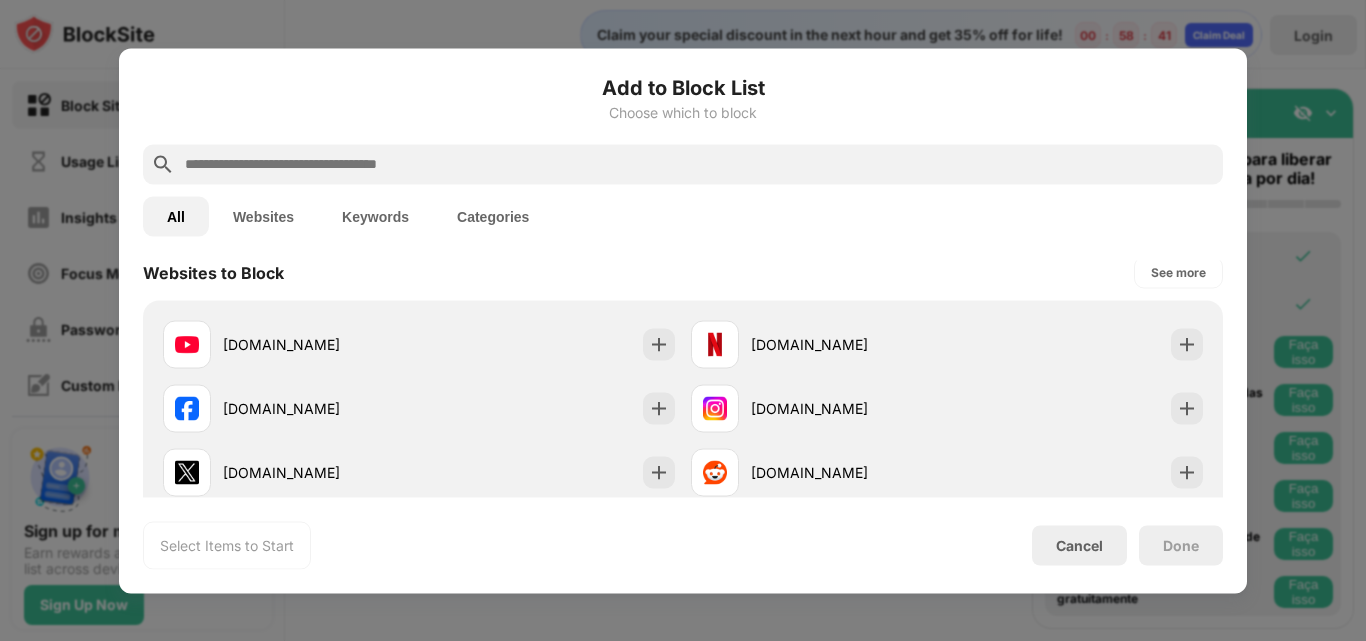 click on "Websites" at bounding box center (263, 216) 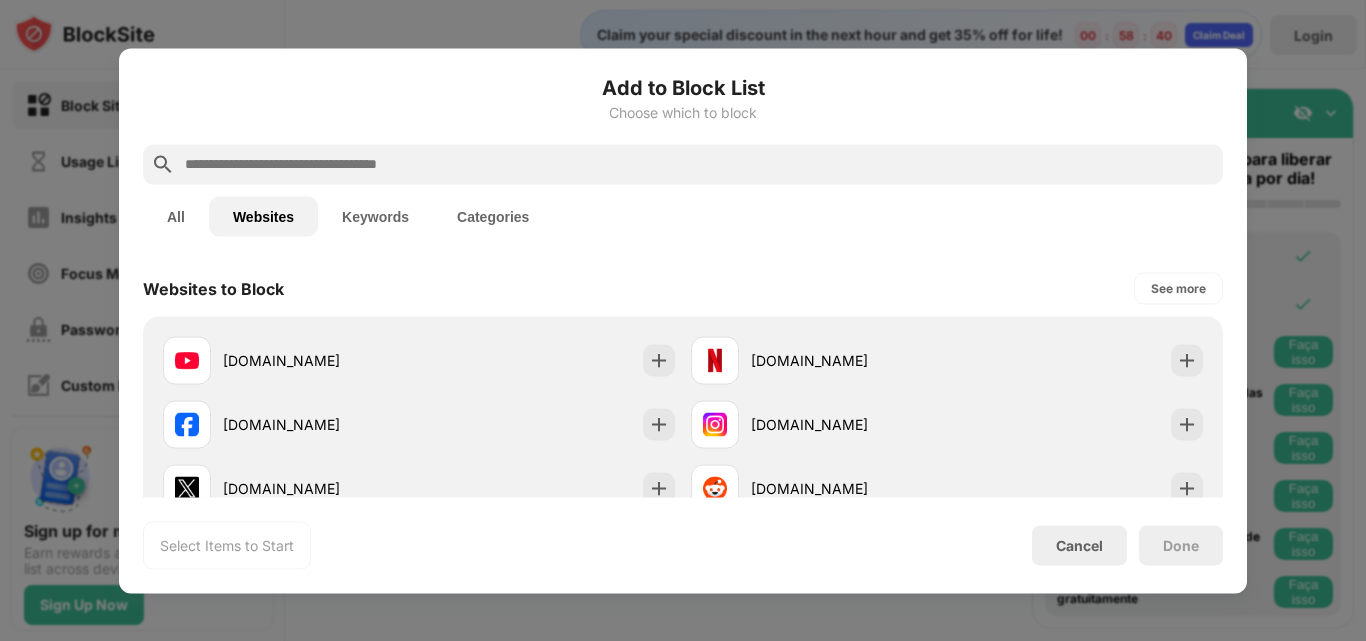 click at bounding box center [699, 164] 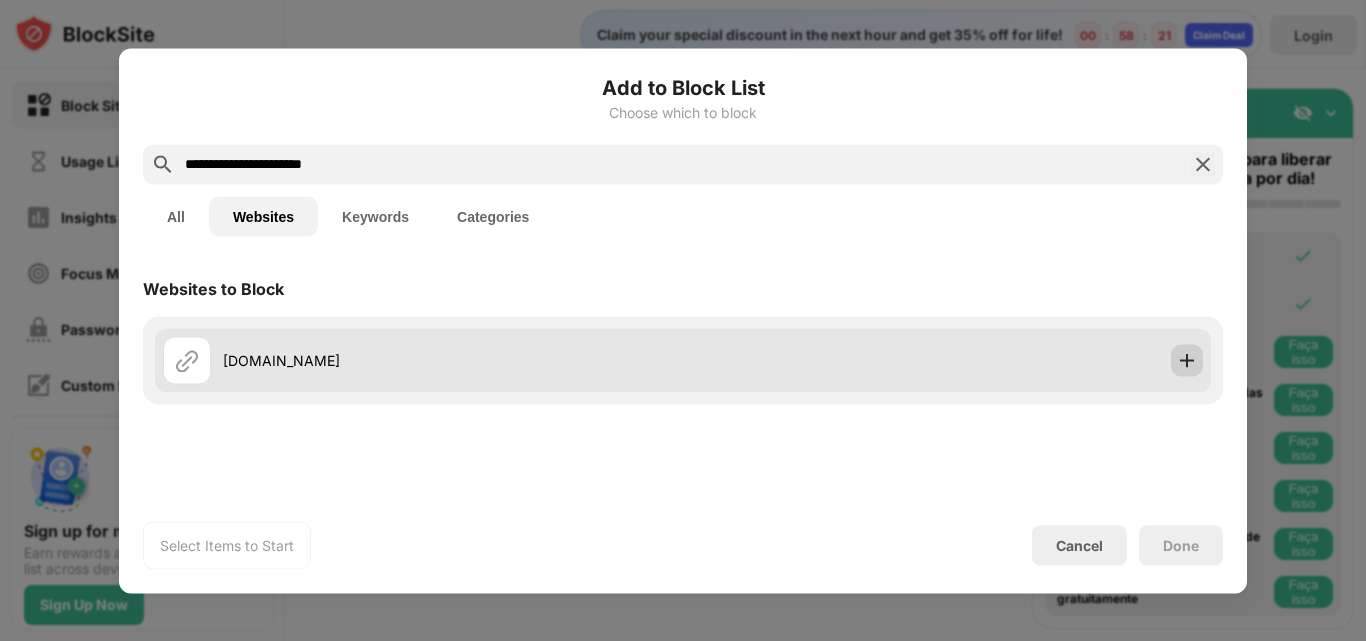 click at bounding box center (1187, 360) 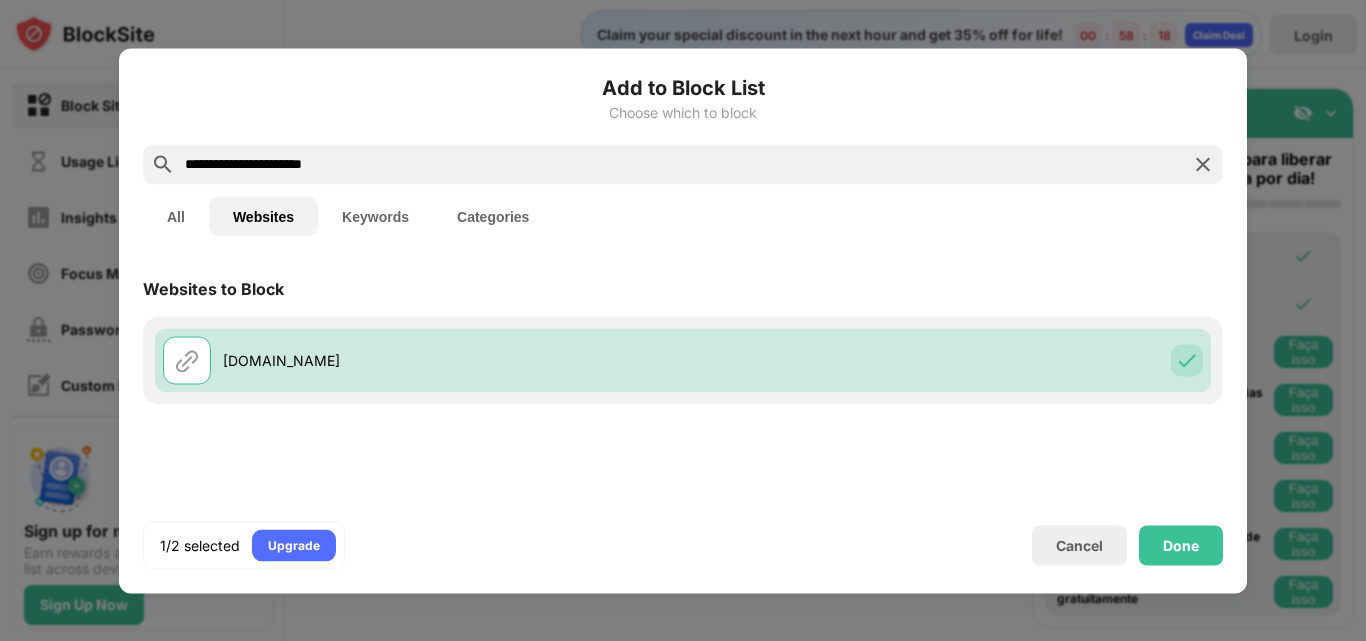 click on "**********" at bounding box center (683, 164) 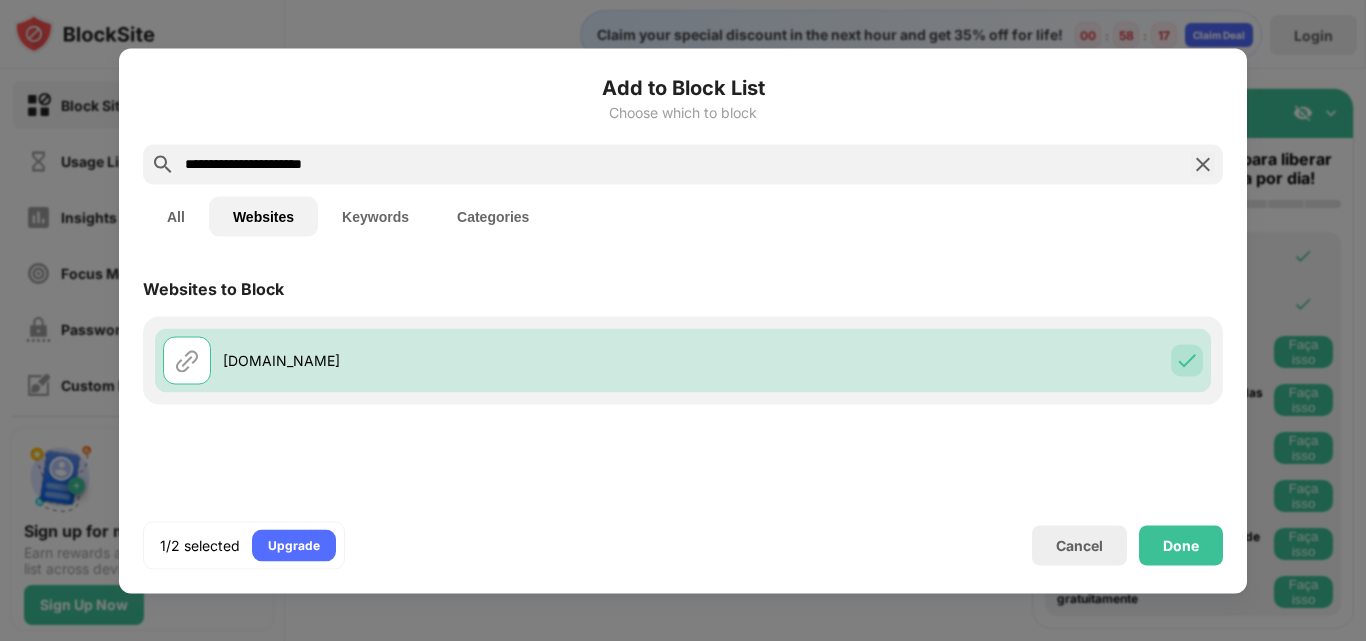 click on "**********" at bounding box center (683, 164) 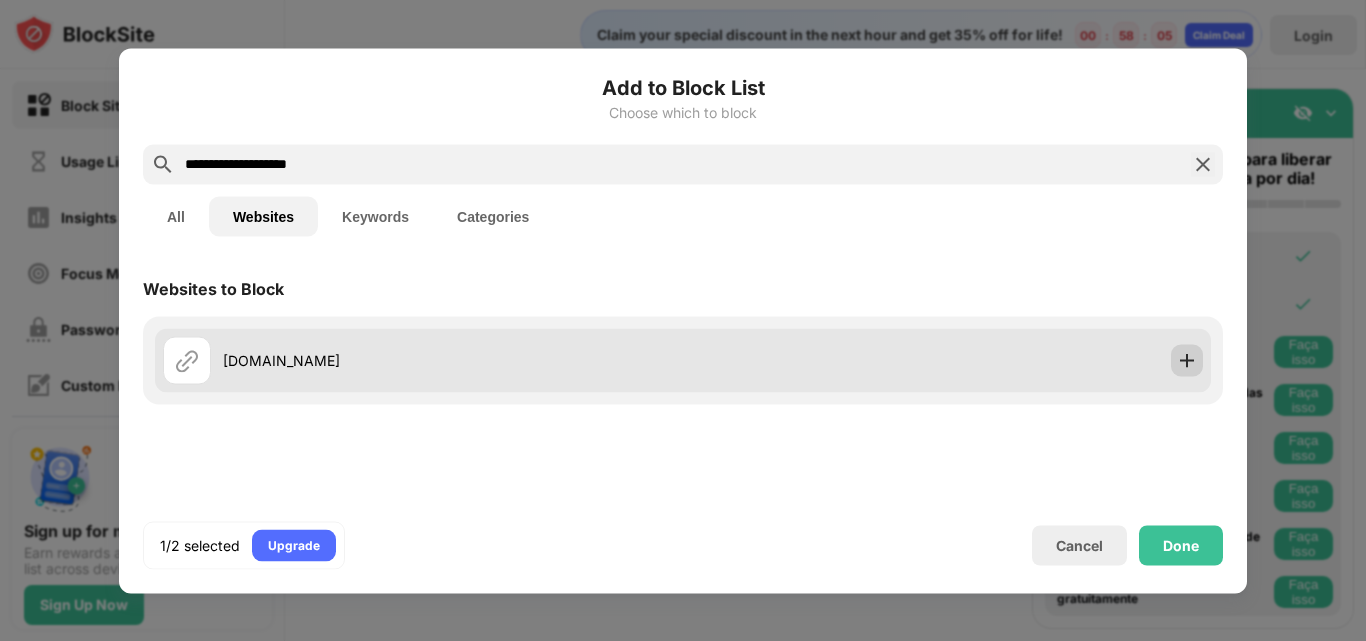 type on "**********" 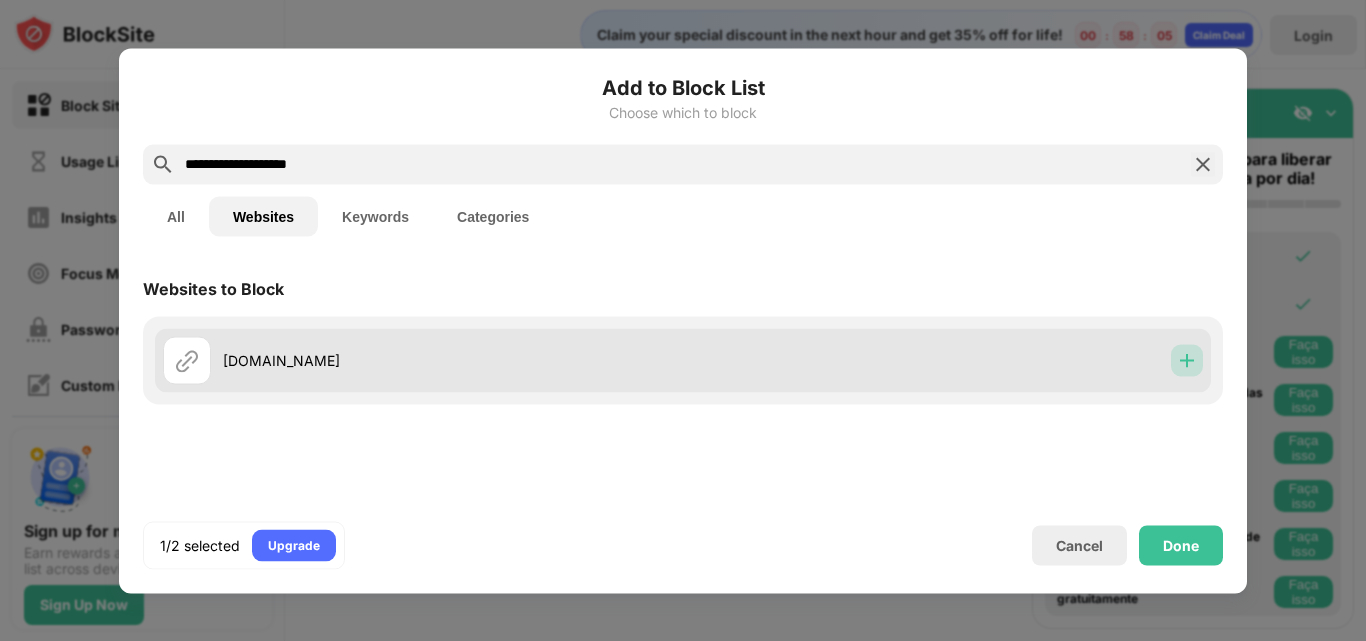 click at bounding box center [1187, 360] 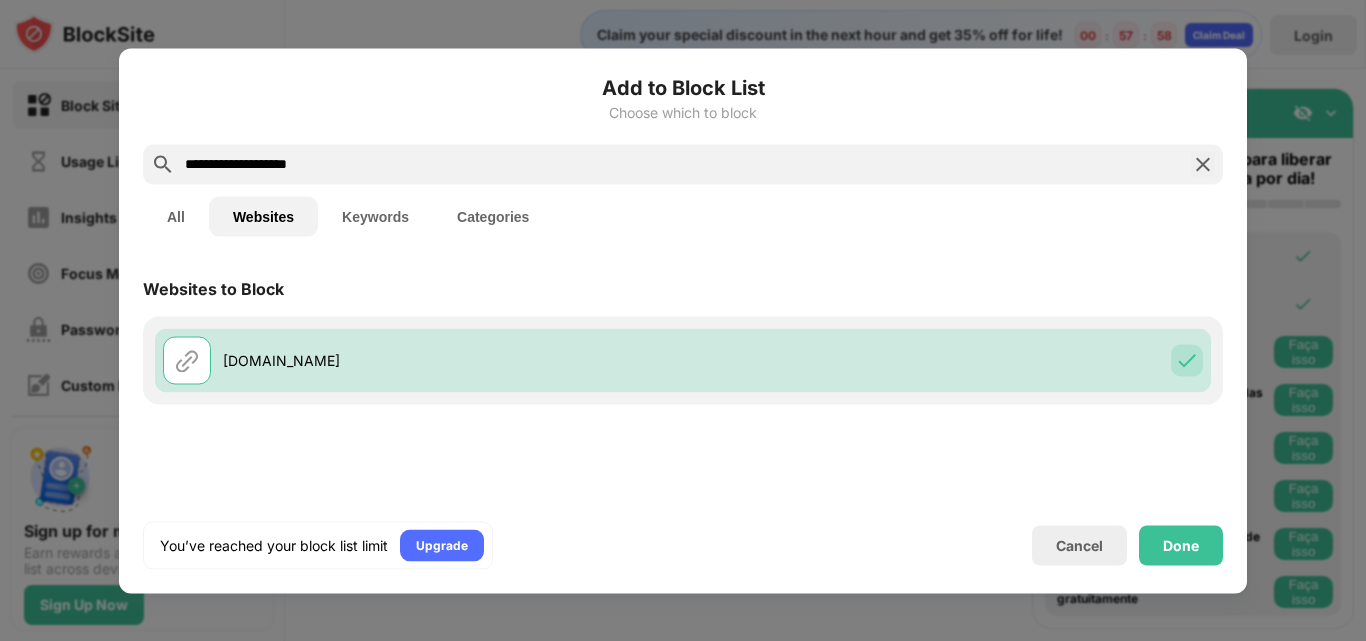 click on "Keywords" at bounding box center (375, 216) 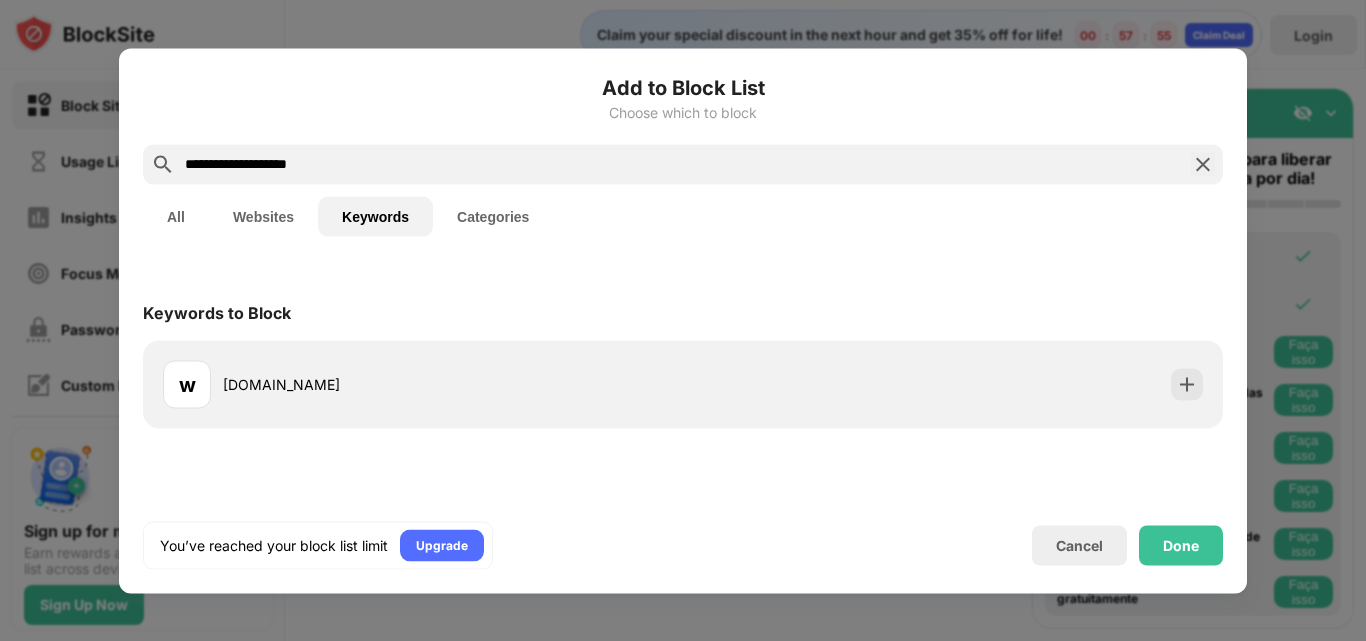 click on "Categories" at bounding box center (493, 216) 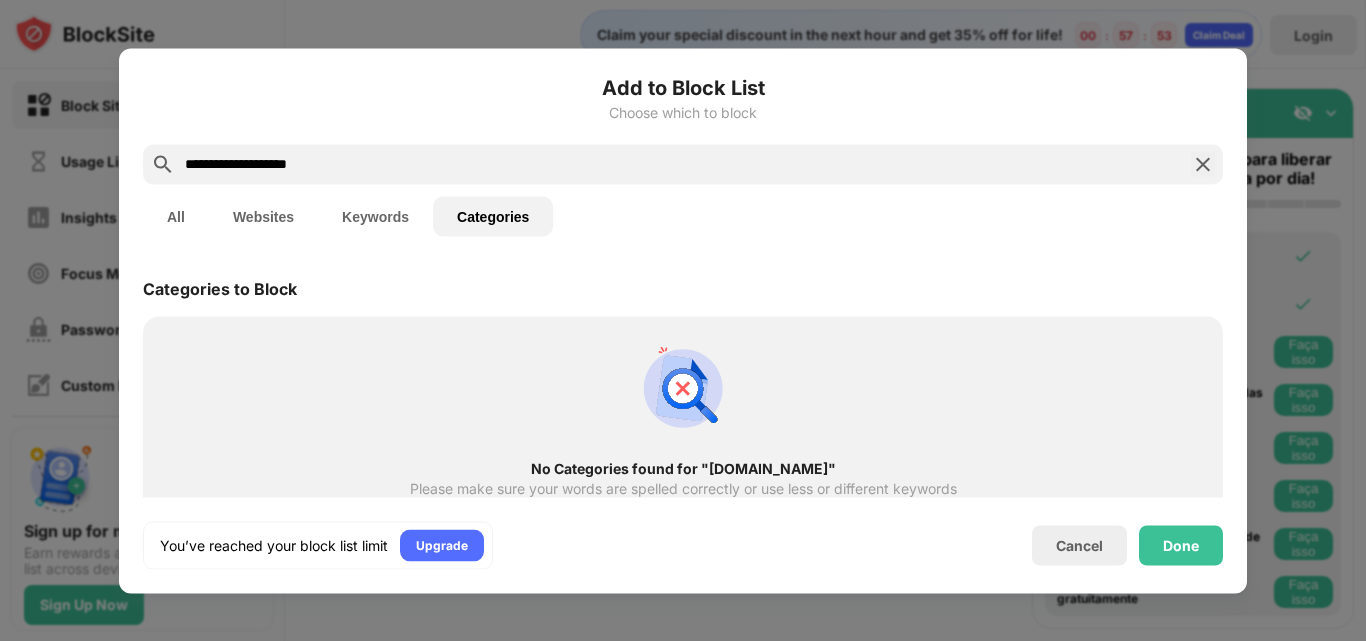 click at bounding box center [1203, 164] 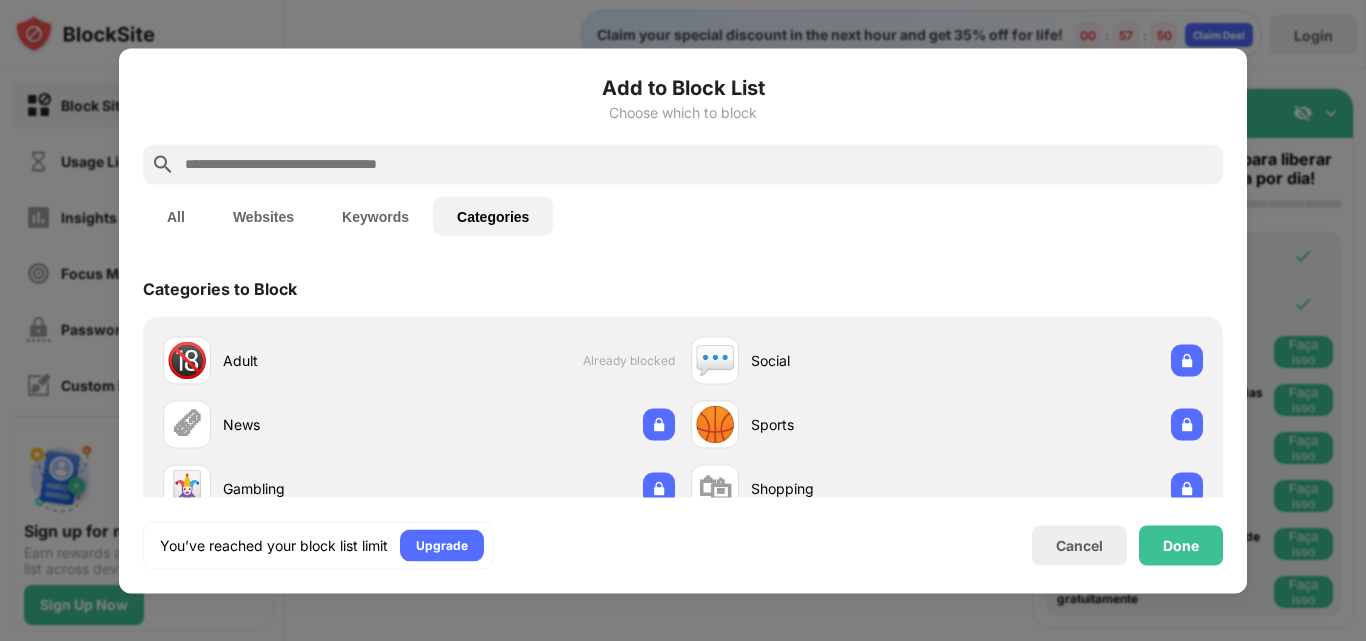 scroll, scrollTop: 59, scrollLeft: 0, axis: vertical 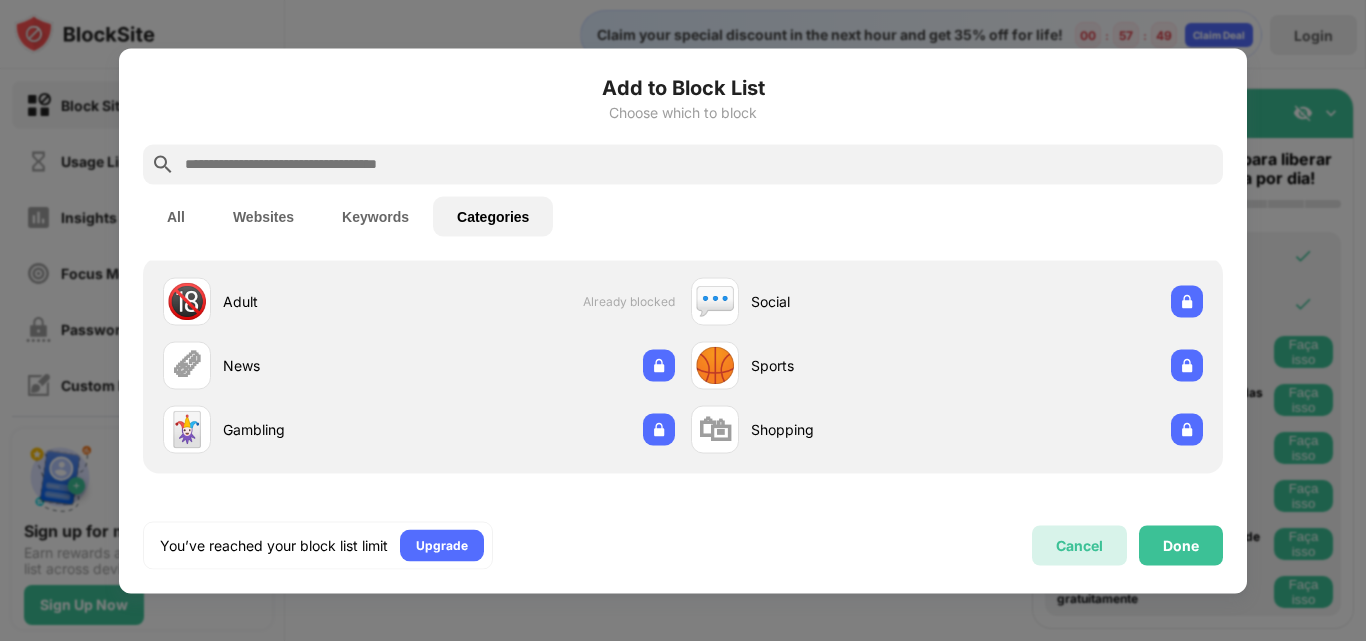 click on "Cancel" at bounding box center [1079, 545] 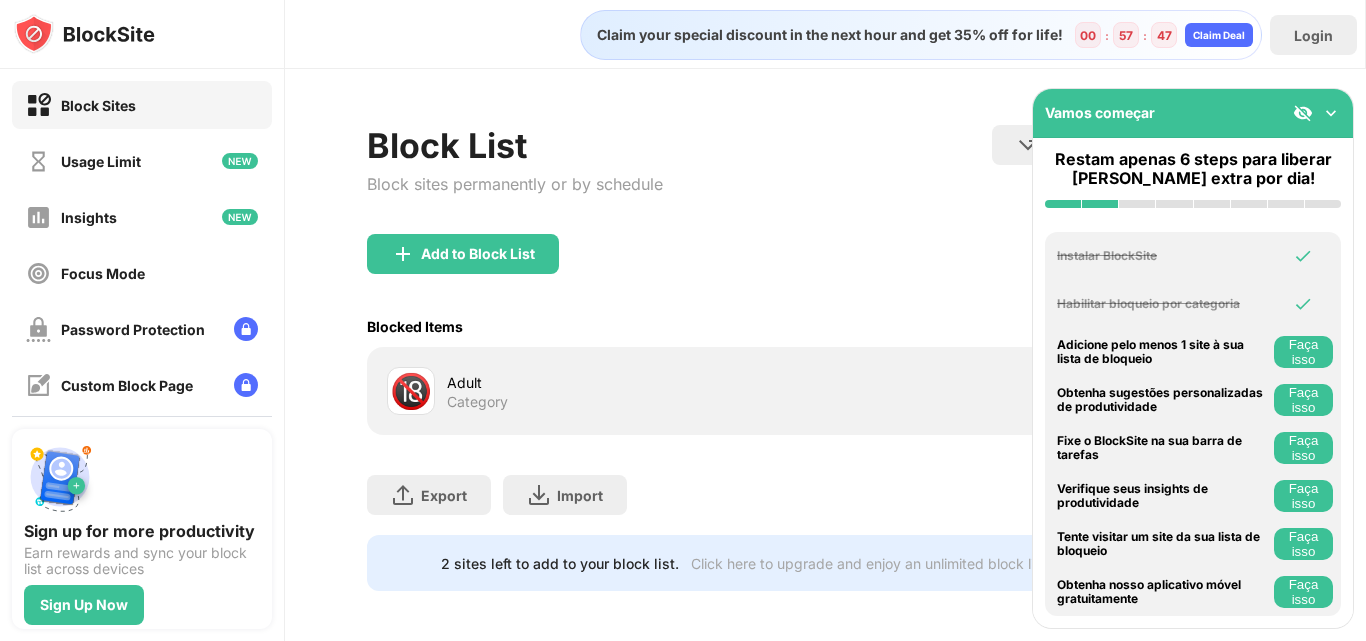 scroll, scrollTop: 21, scrollLeft: 0, axis: vertical 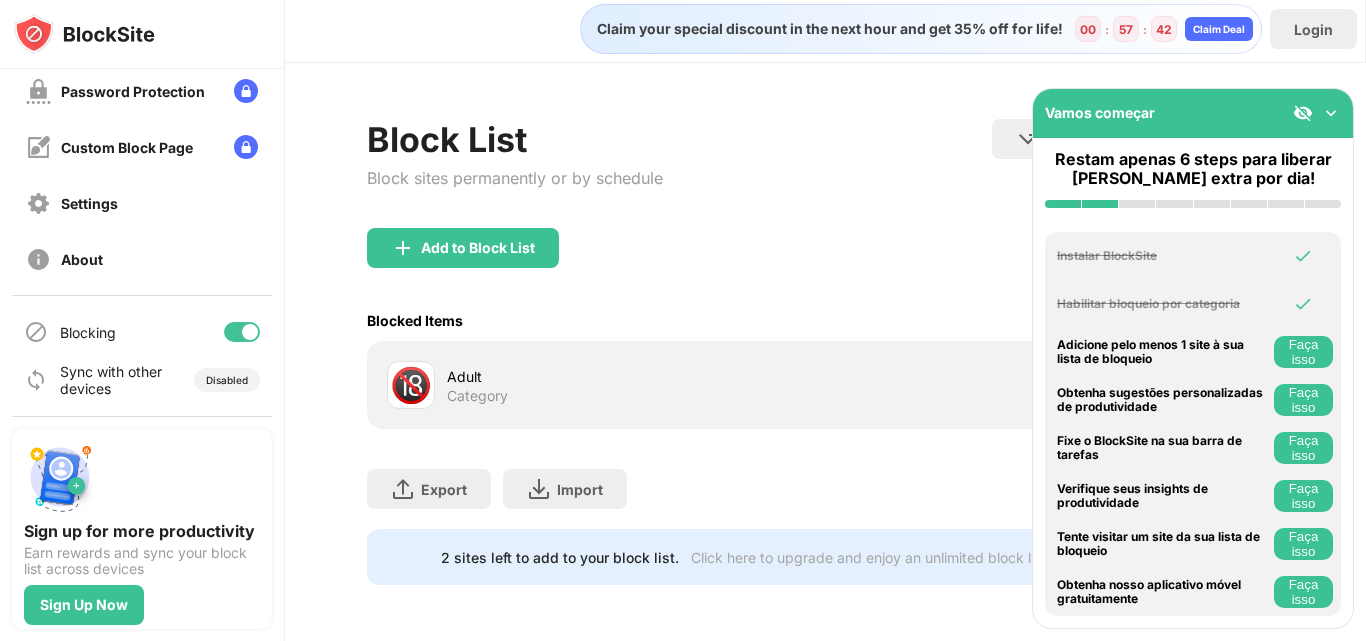 click at bounding box center (1331, 113) 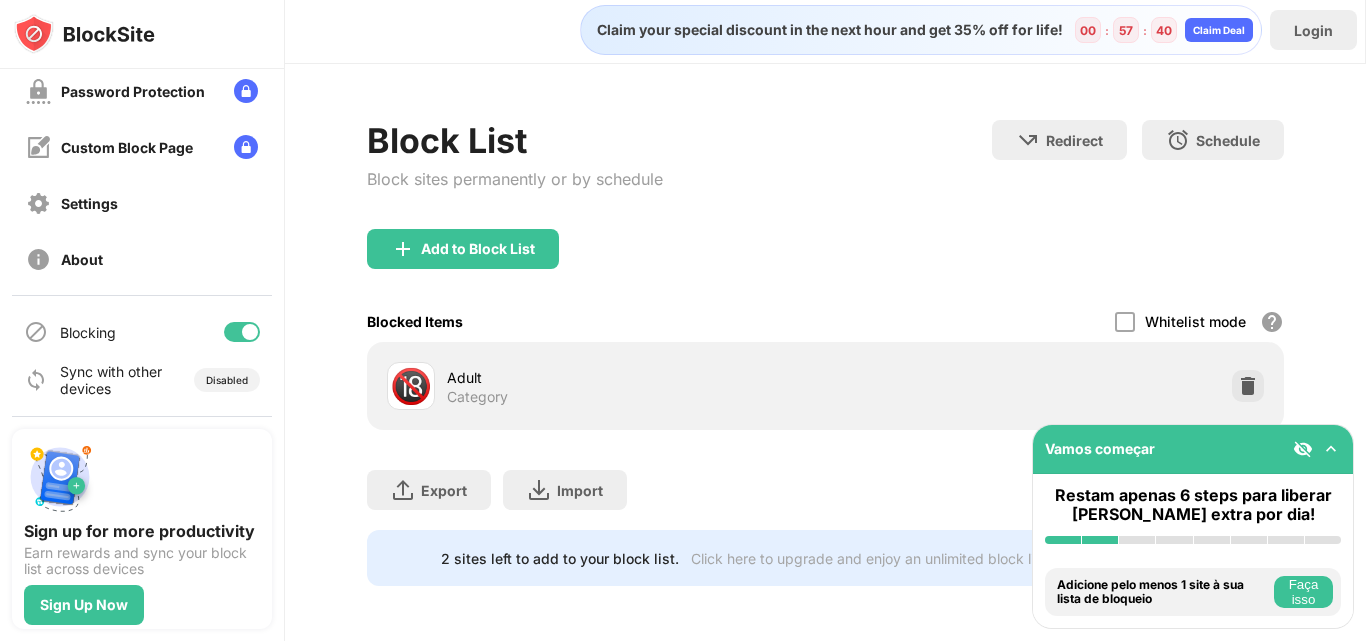 scroll, scrollTop: 0, scrollLeft: 0, axis: both 